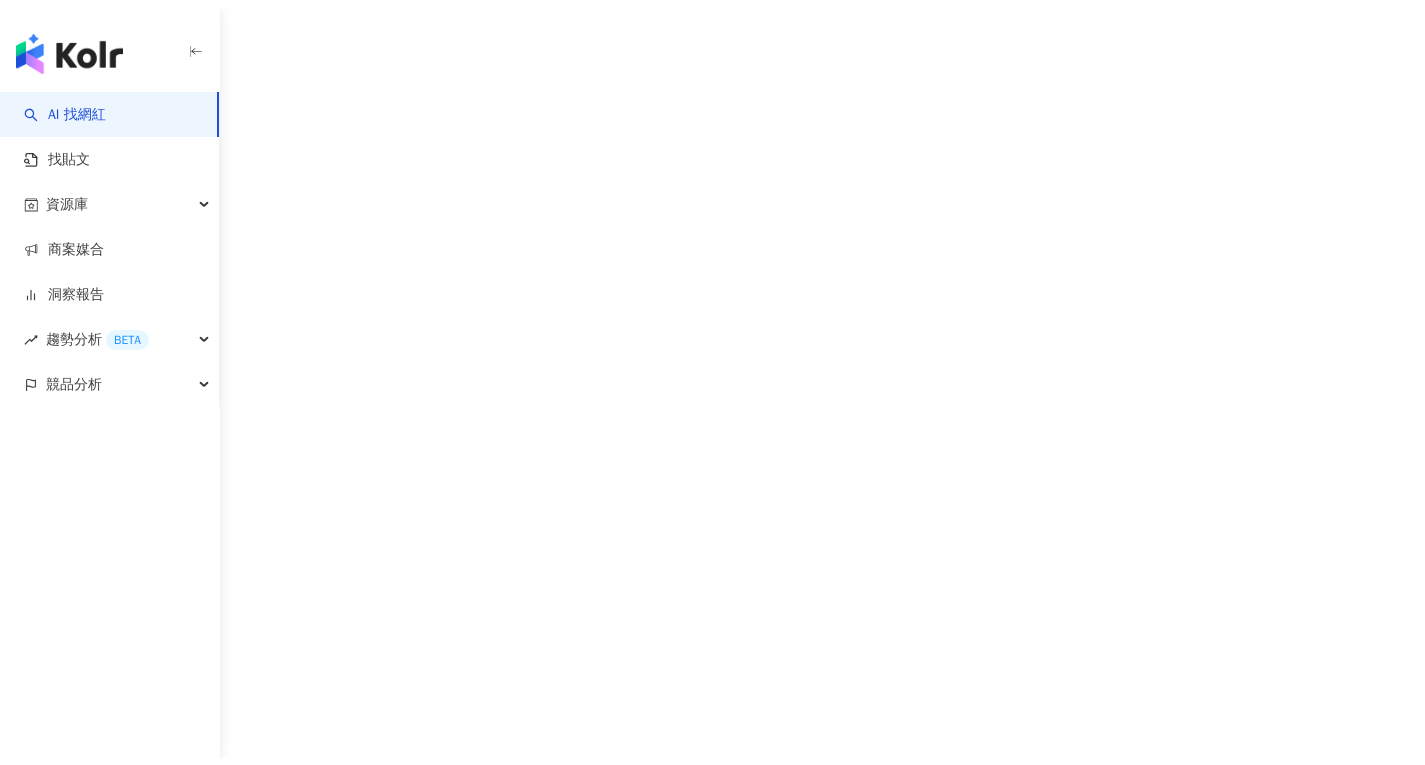 scroll, scrollTop: 0, scrollLeft: 0, axis: both 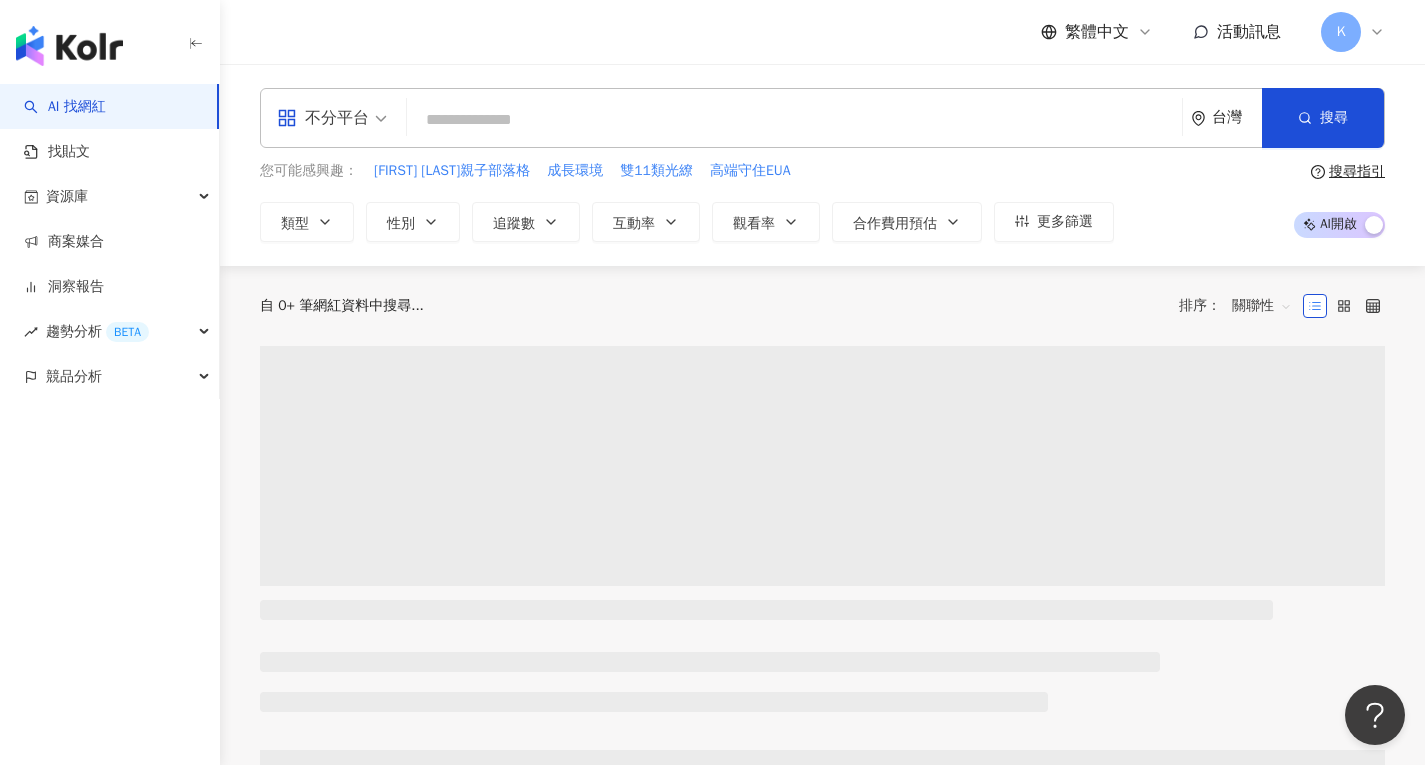 click on "不分平台 台灣 搜尋" at bounding box center [822, 118] 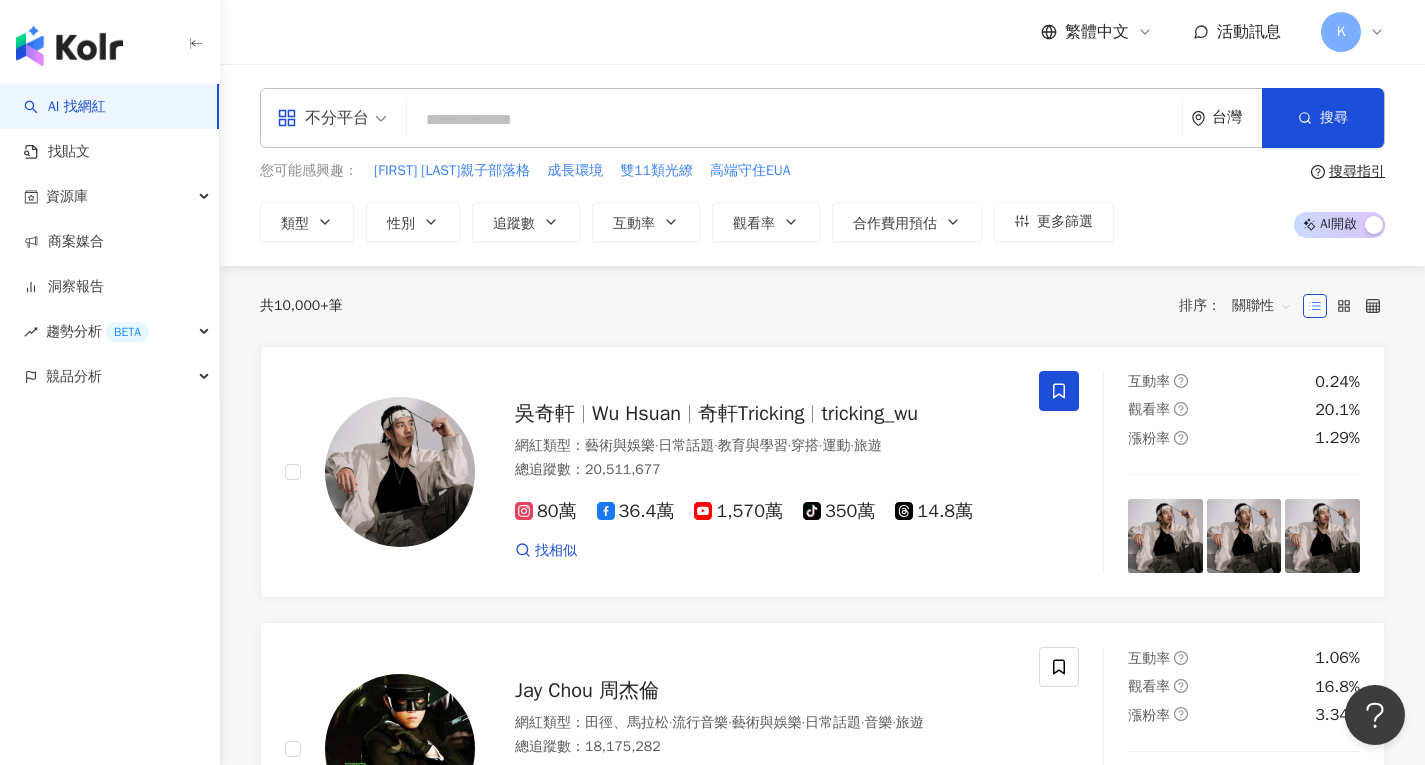 type on "*" 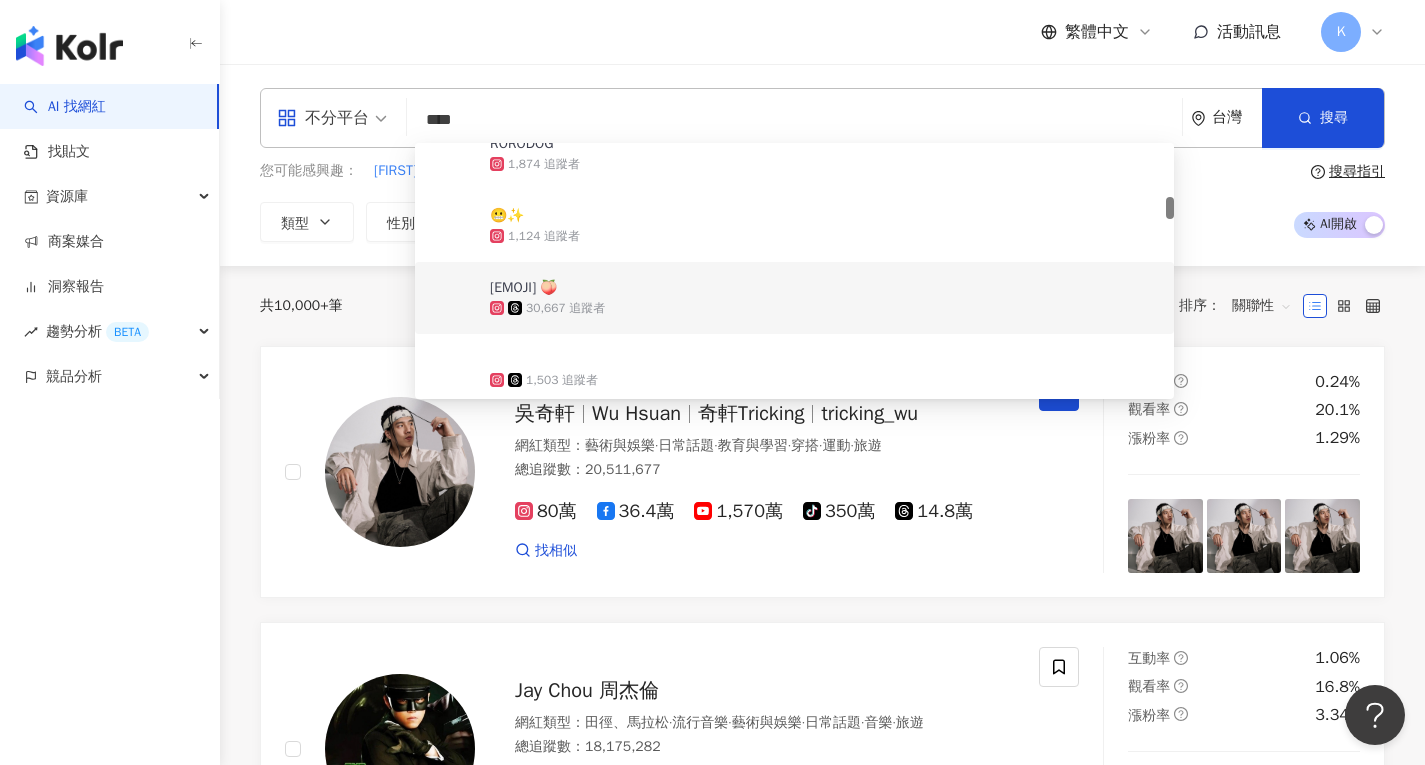 scroll, scrollTop: 602, scrollLeft: 0, axis: vertical 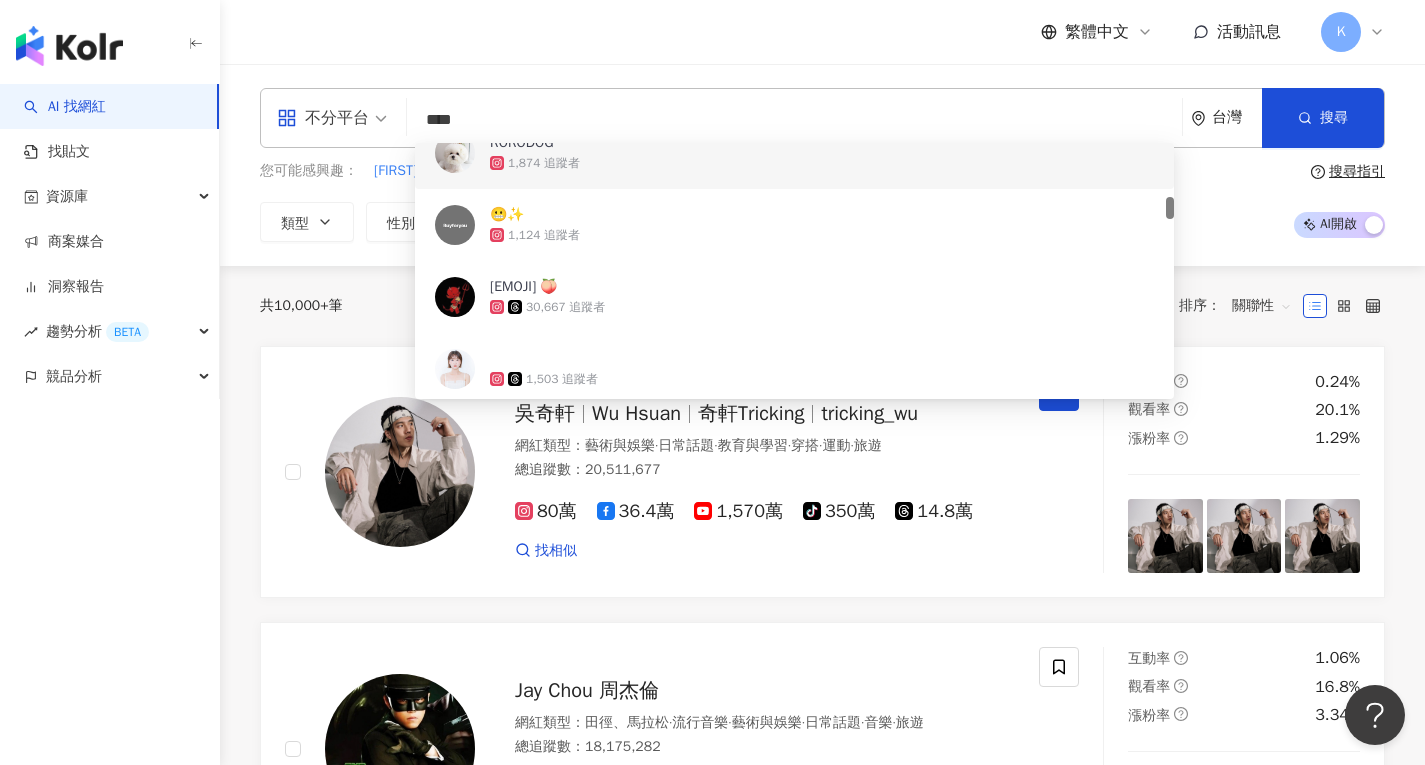 type on "****" 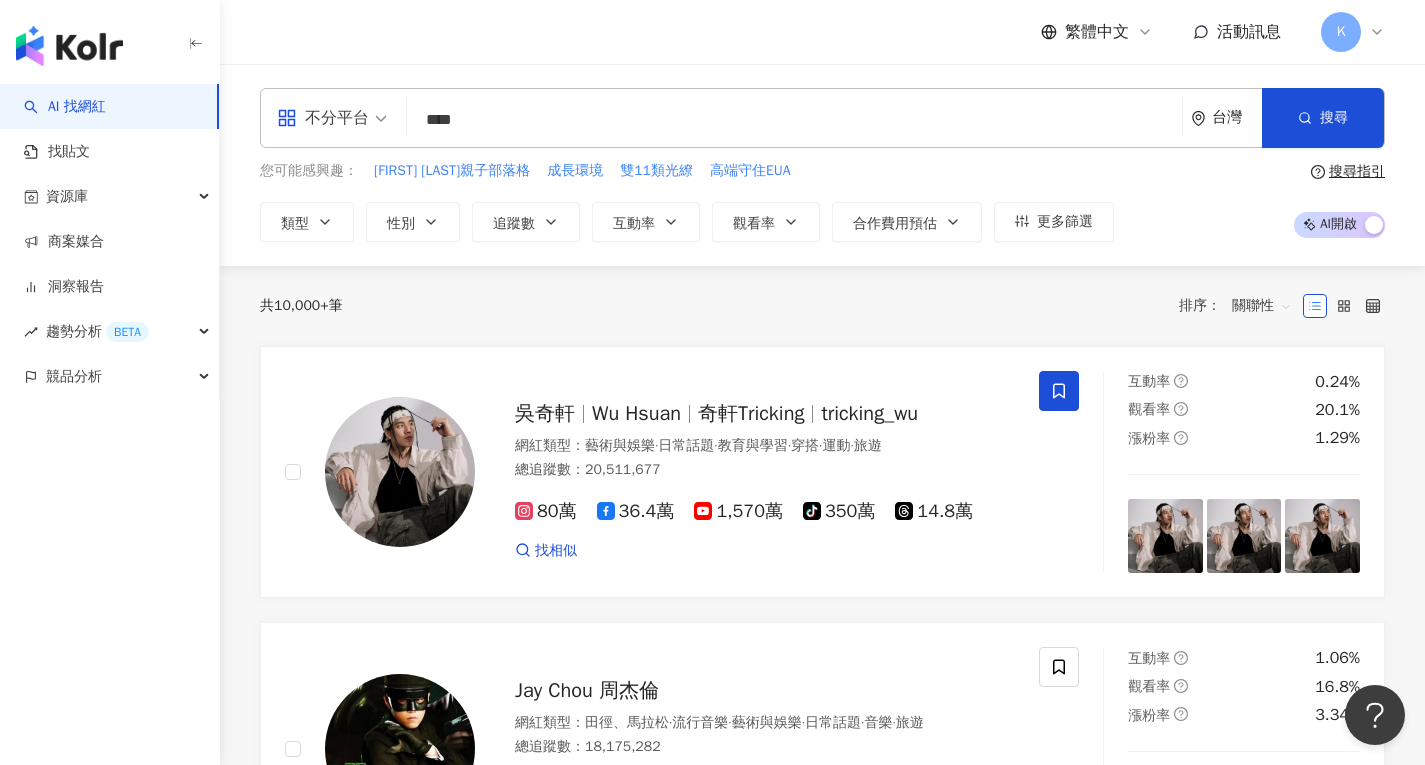 click on "共  10,000+  筆 排序： 關聯性 [LAST] [FIRST] [USERNAME] [USERNAME] 網紅類型 ： 藝術與娛樂  ·  日常話題  ·  教育與學習  ·  穿搭  ·  運動  ·  旅遊 總追蹤數 ： 20,511,677 80萬 36.4萬 1,570萬tiktok-icon 350萬 14.8萬 找相似 互動率 0.24% 觀看率 20.1% 漲粉率 1.29% Jay Chou 周杰倫 網紅類型 ： 田徑、馬拉松  ·  流行音樂  ·  藝術與娛樂  ·  日常話題  ·  音樂  ·  旅遊 總追蹤數 ： 18,175,282 1,062.1萬 434.4萬 321萬 找相似 互動率 1.06% 觀看率 16.8% 漲粉率 3.34% 李毓芬 Tia 網紅類型 ： 無 總追蹤數 ： 12,349,479 978.4萬 256.5萬 找相似 互動率 3.2% 觀看率 0% 漲粉率 -6.7% fatmirsufa|Fatmir Sufa fatmirsufa Fatmir Sufa 網紅類型 ： 日常話題  ·  交通工具 總追蹤數 ： 8,497,044 849.7萬 互動率 0.77% 觀看率 0% 漲粉率 0.9% Travel Thirsty  網紅類型 ： 日常話題  ·  美食 總追蹤數 ： 10,409,489 12.9萬 214萬 814萬 找相似 互動率 0.04% ：" at bounding box center (822, 2211) 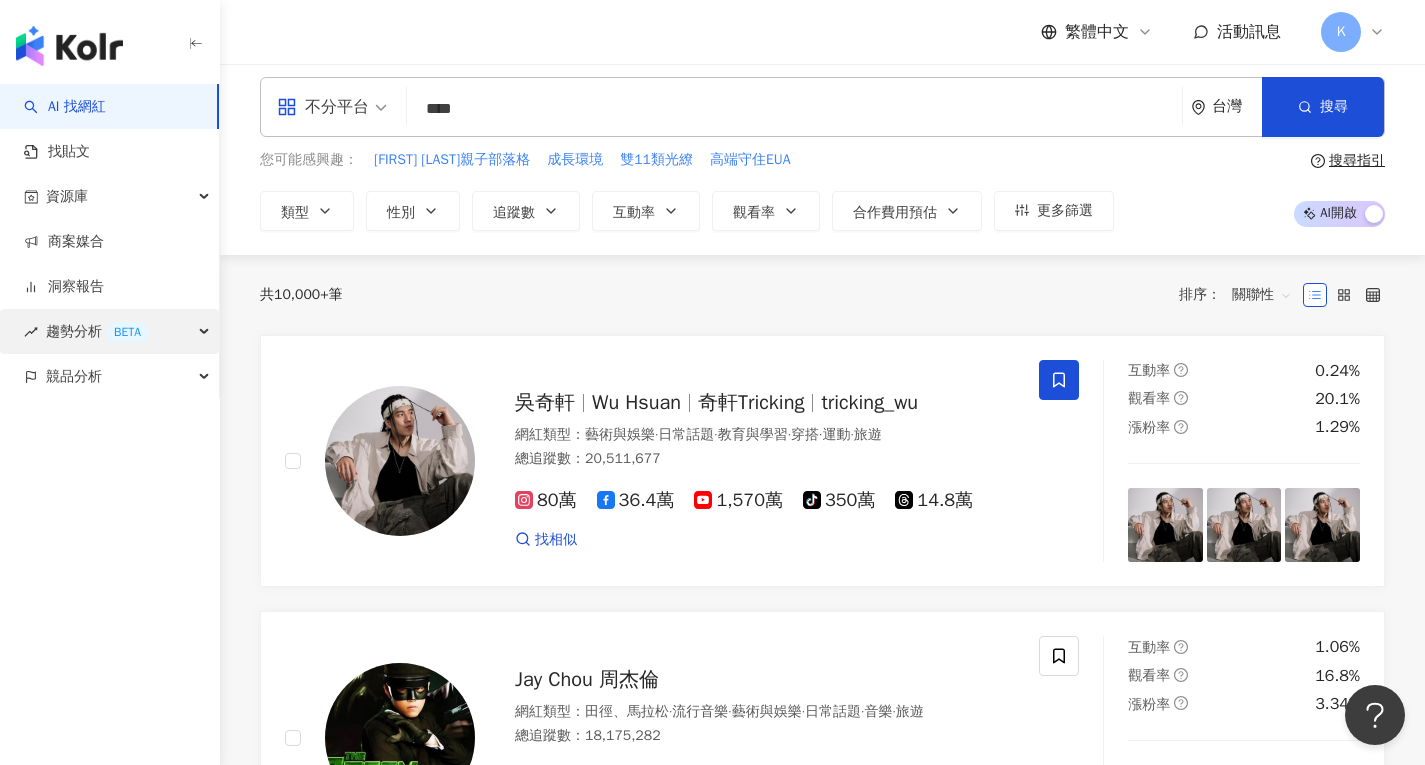 scroll, scrollTop: 0, scrollLeft: 0, axis: both 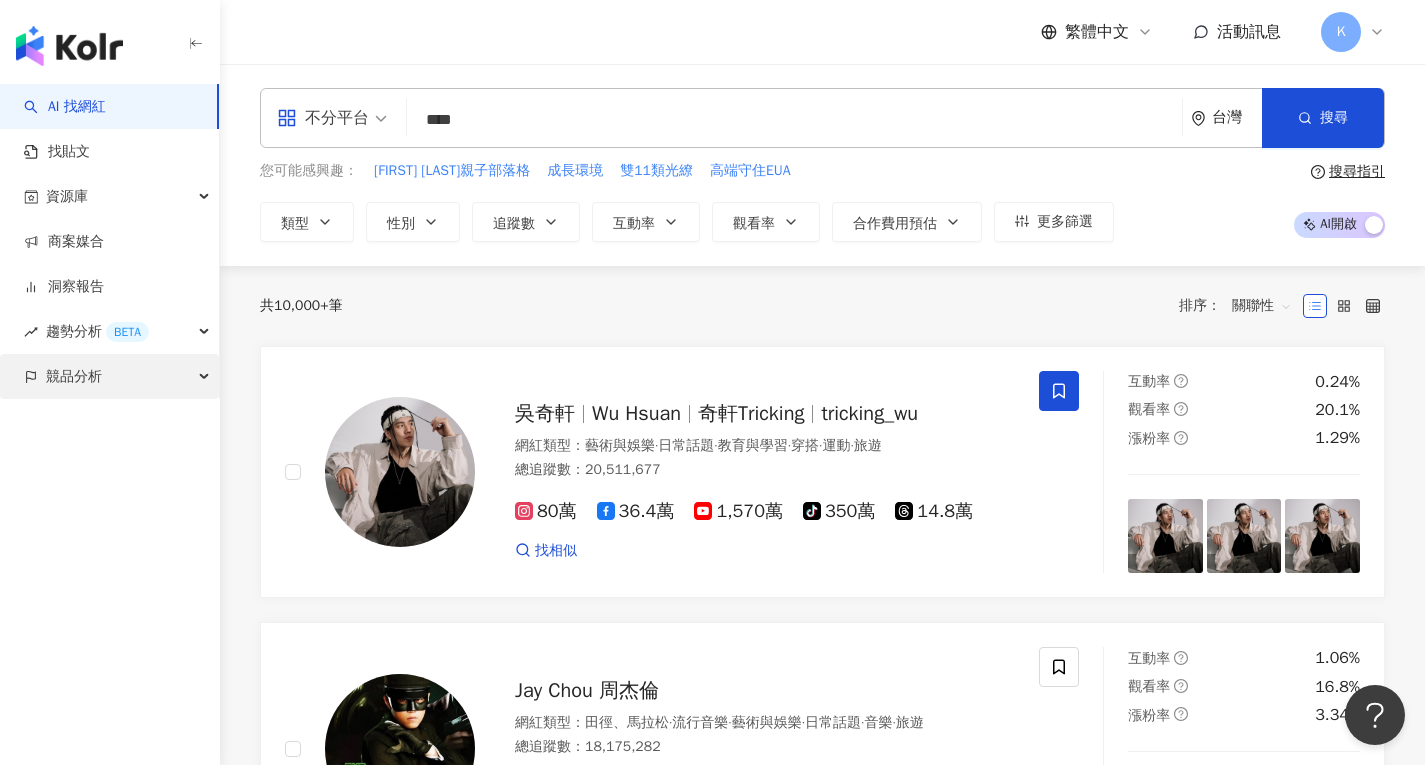 click on "競品分析" at bounding box center [109, 376] 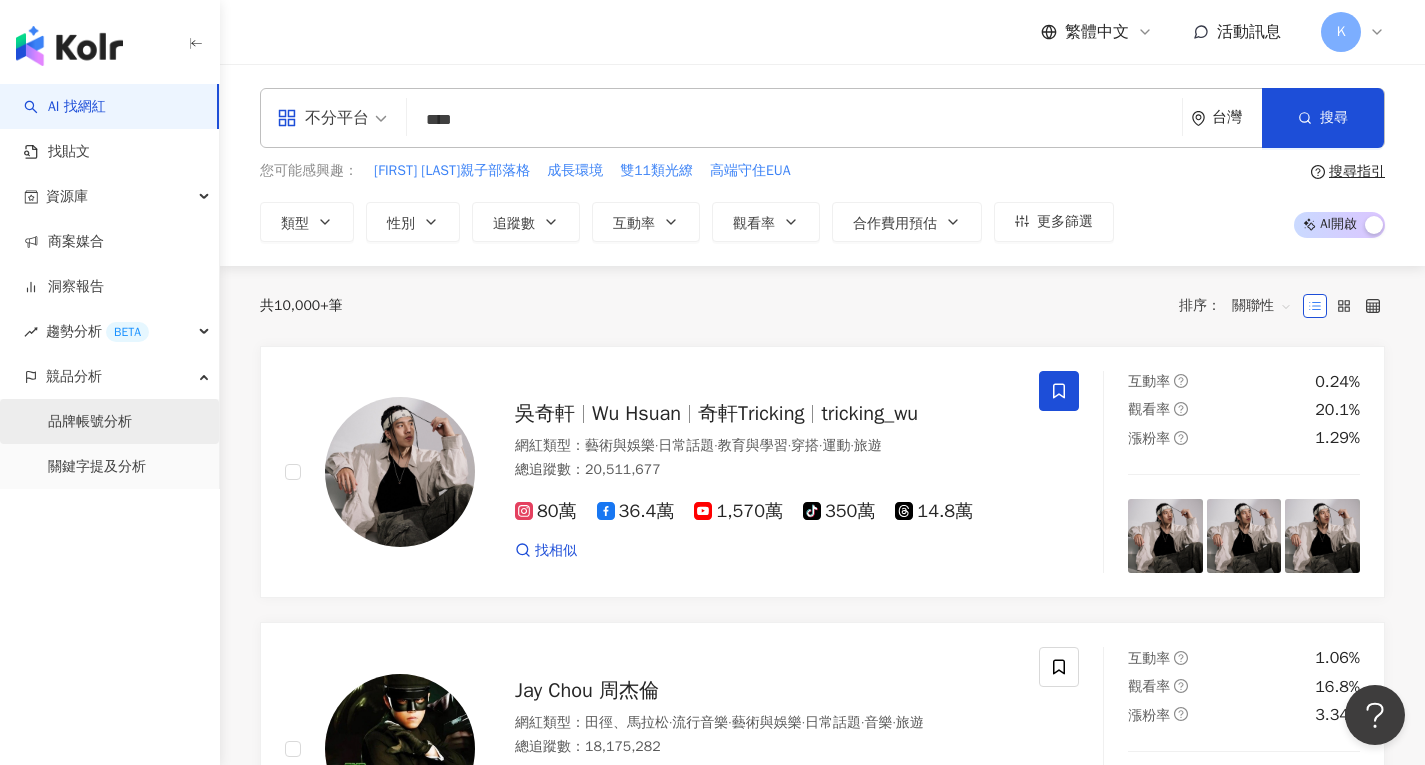 click on "品牌帳號分析" at bounding box center (90, 422) 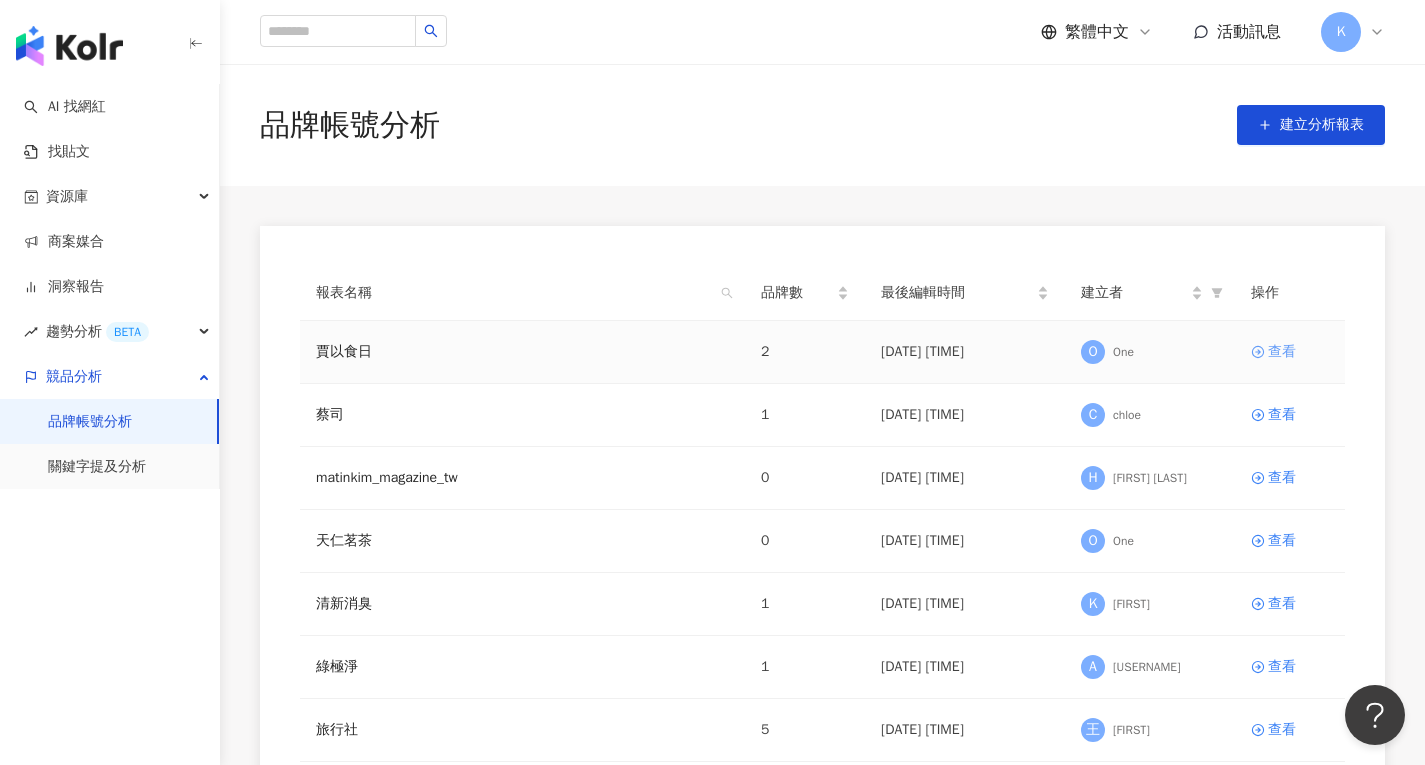 click on "查看" at bounding box center [1282, 352] 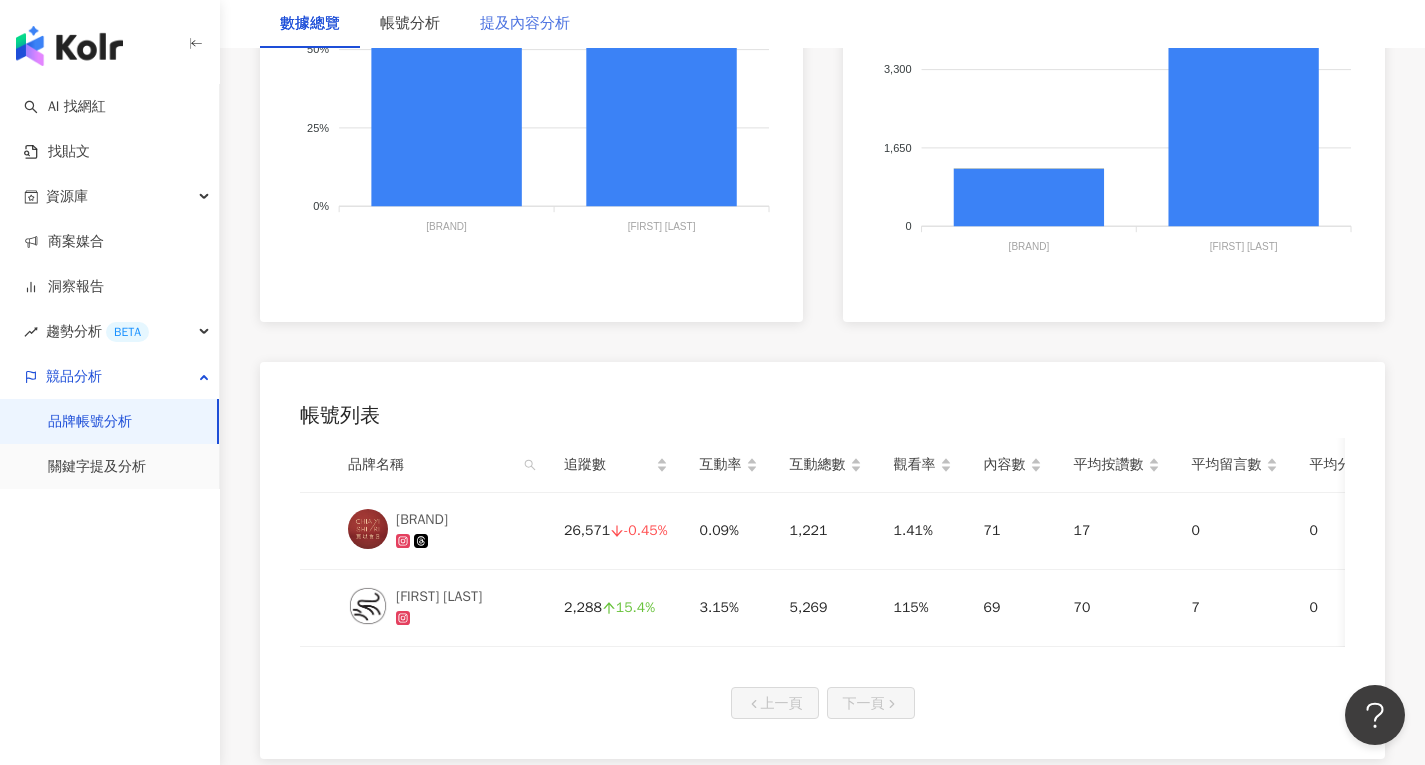scroll, scrollTop: 699, scrollLeft: 0, axis: vertical 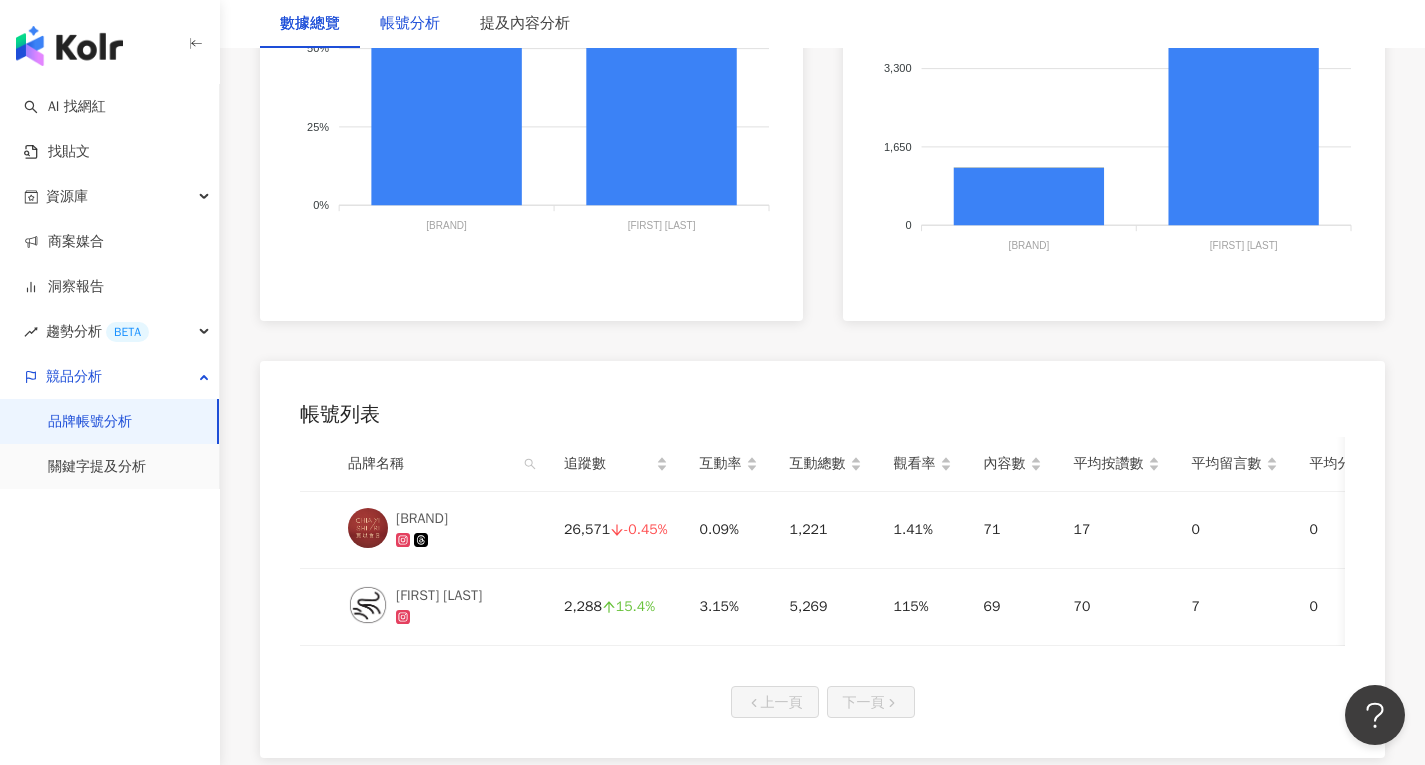 click on "帳號分析" at bounding box center (410, 24) 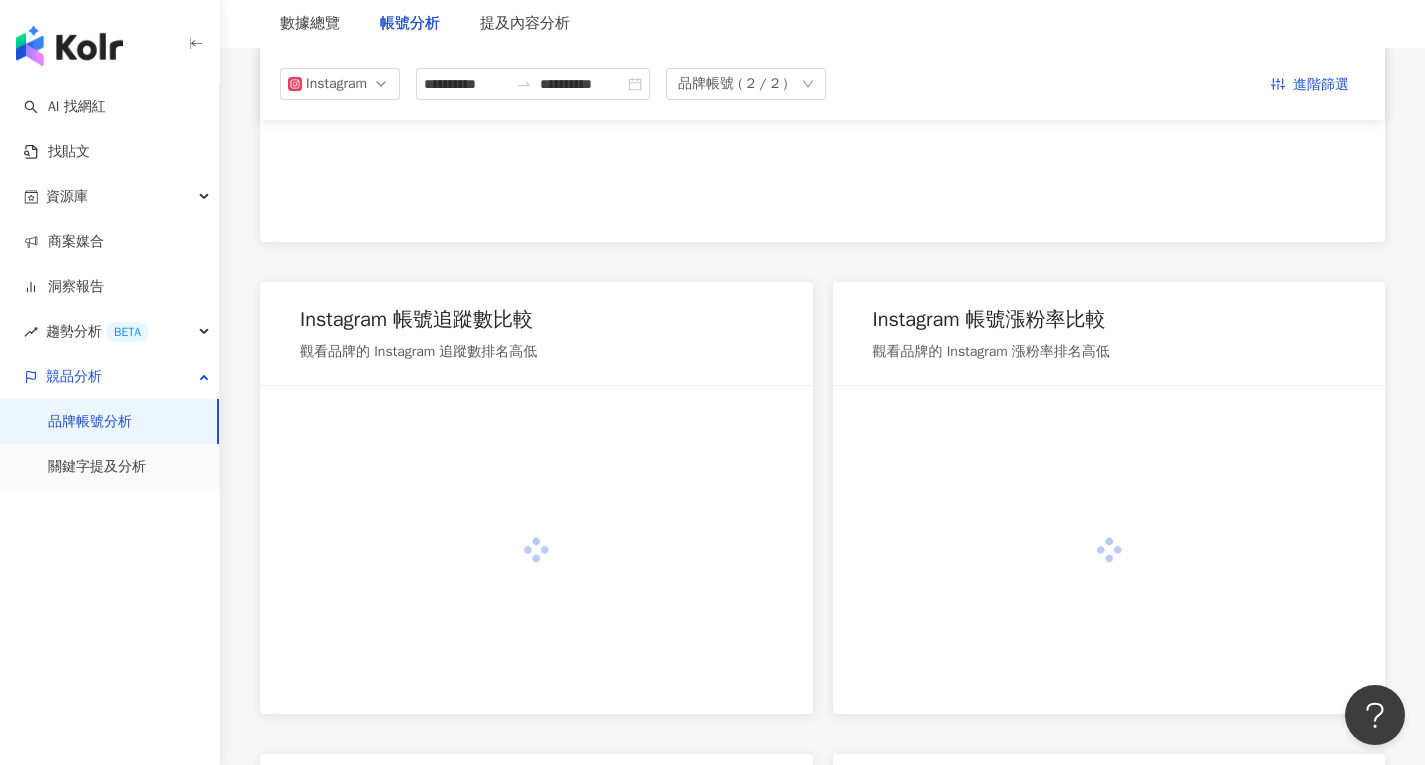 scroll, scrollTop: 0, scrollLeft: 0, axis: both 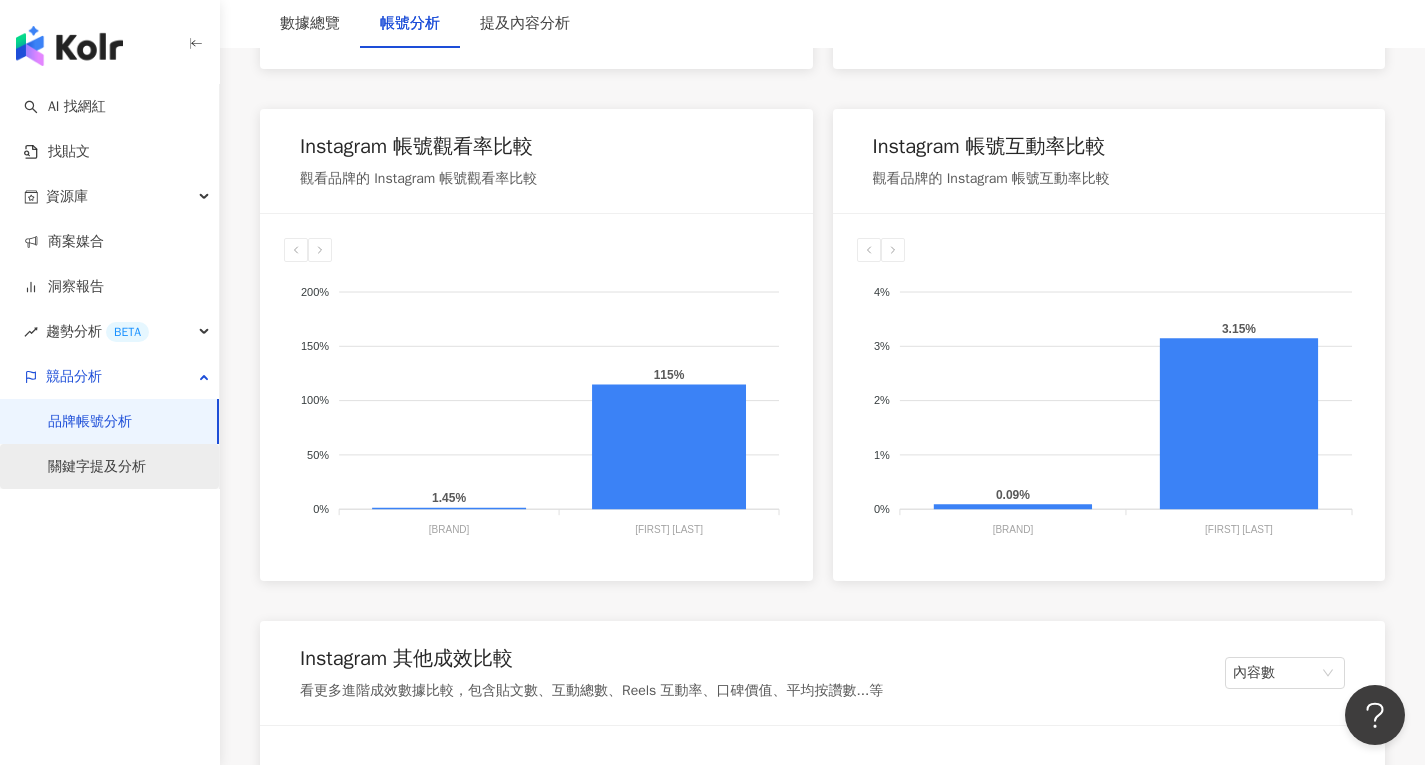 click on "關鍵字提及分析" at bounding box center [97, 467] 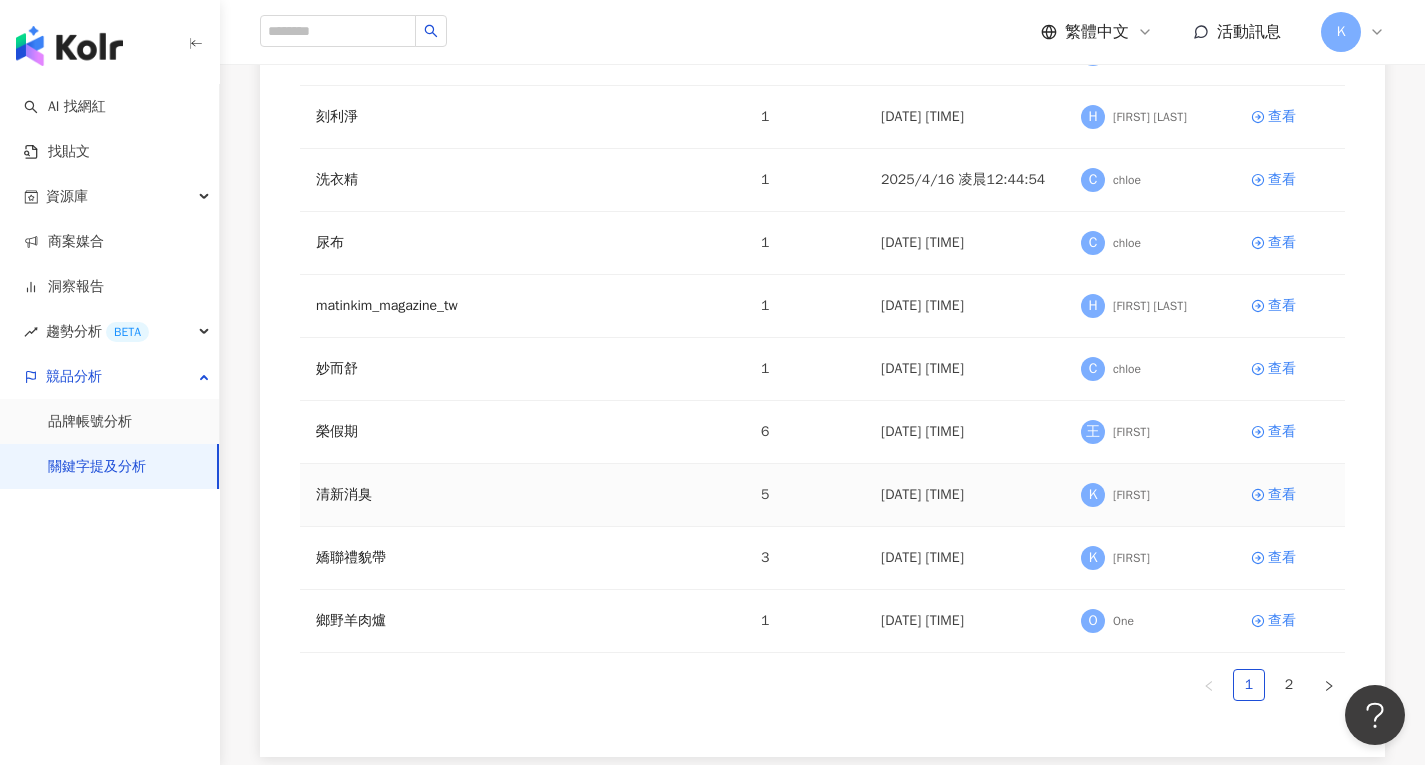scroll, scrollTop: 299, scrollLeft: 0, axis: vertical 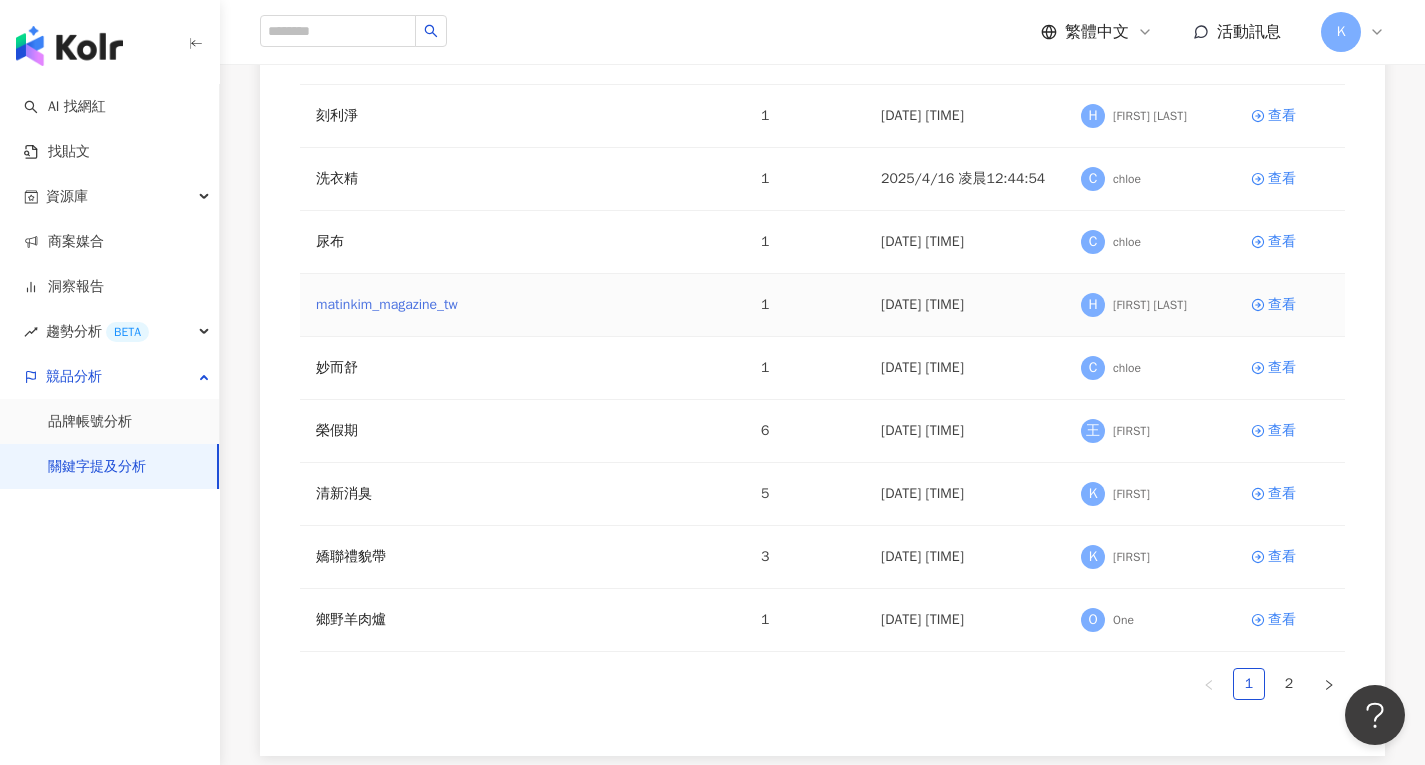 click on "matinkim_magazine_tw" at bounding box center [387, 305] 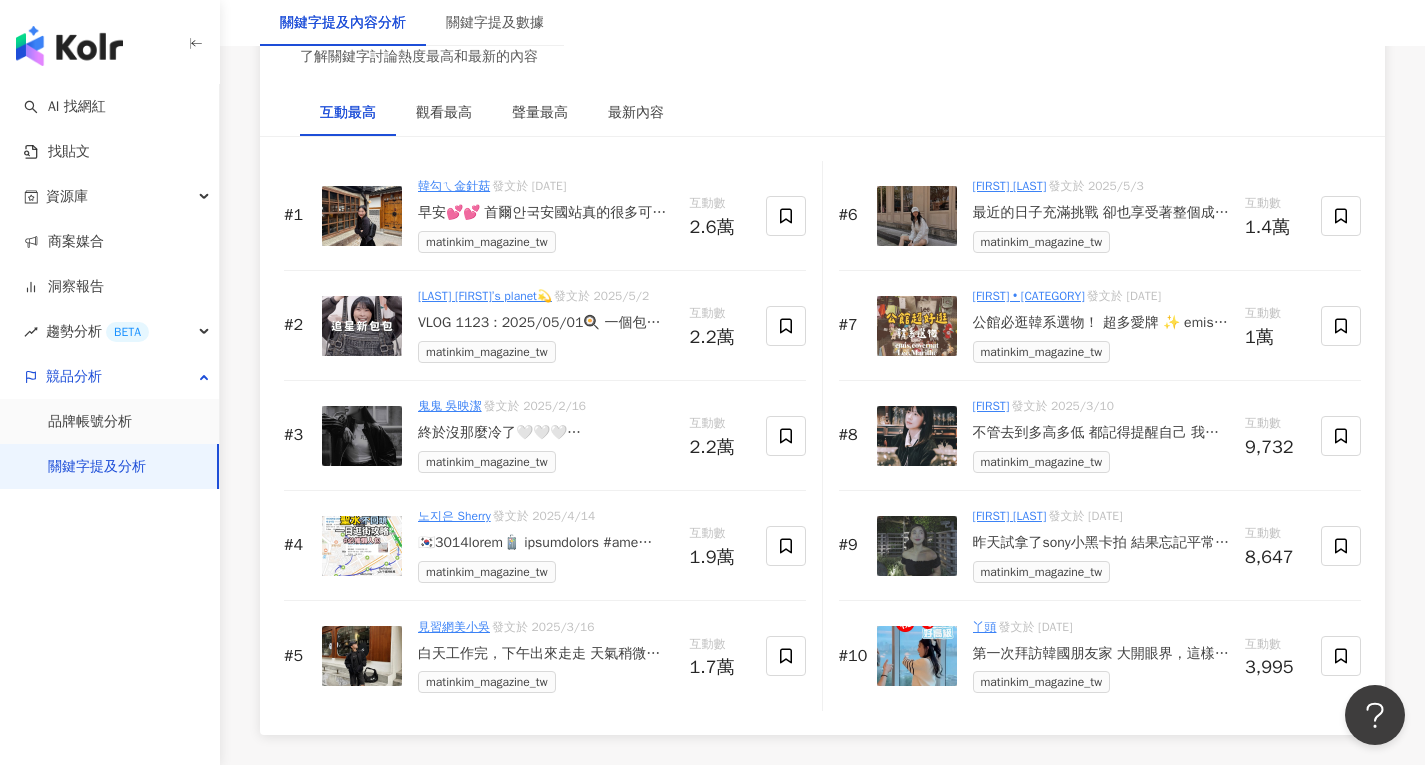 scroll, scrollTop: 3099, scrollLeft: 0, axis: vertical 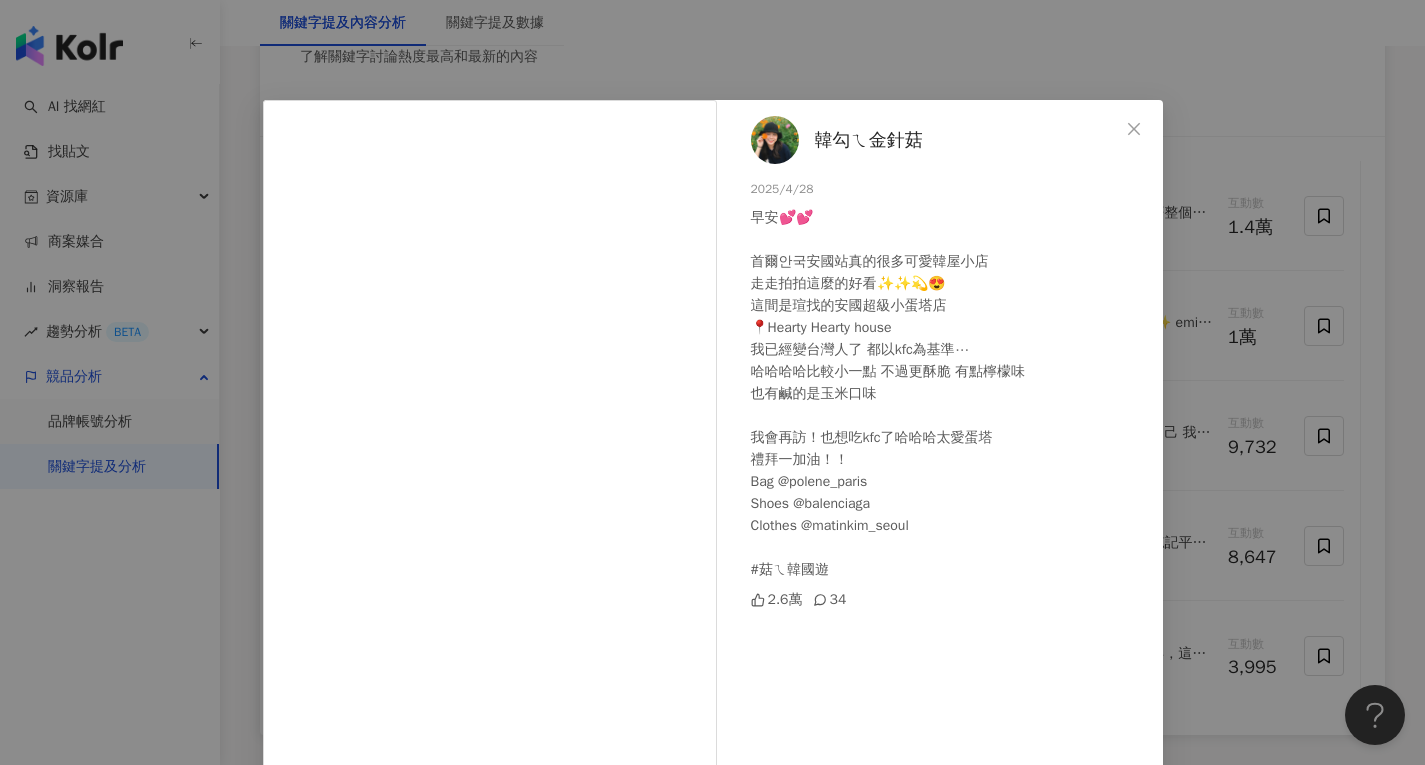 click 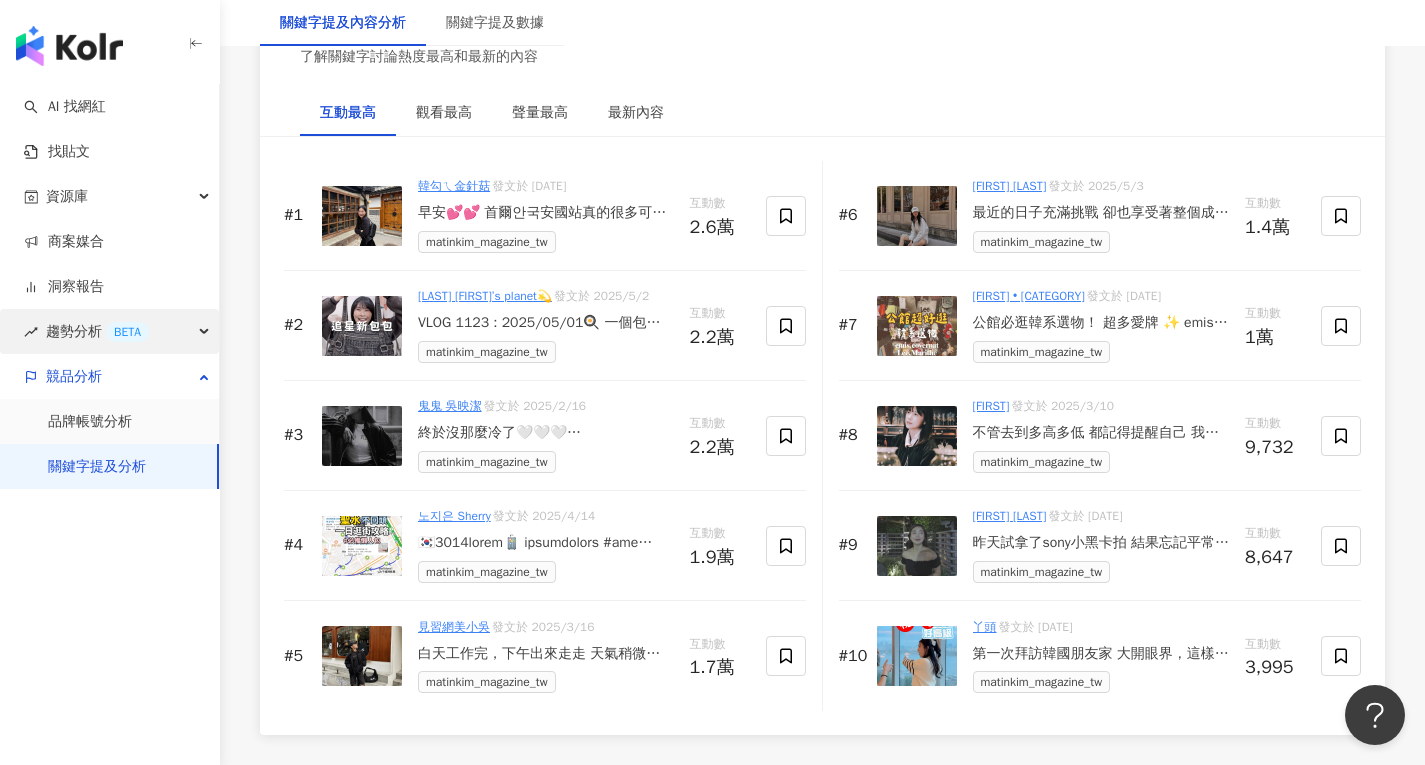 click on "趨勢分析 BETA" at bounding box center (97, 331) 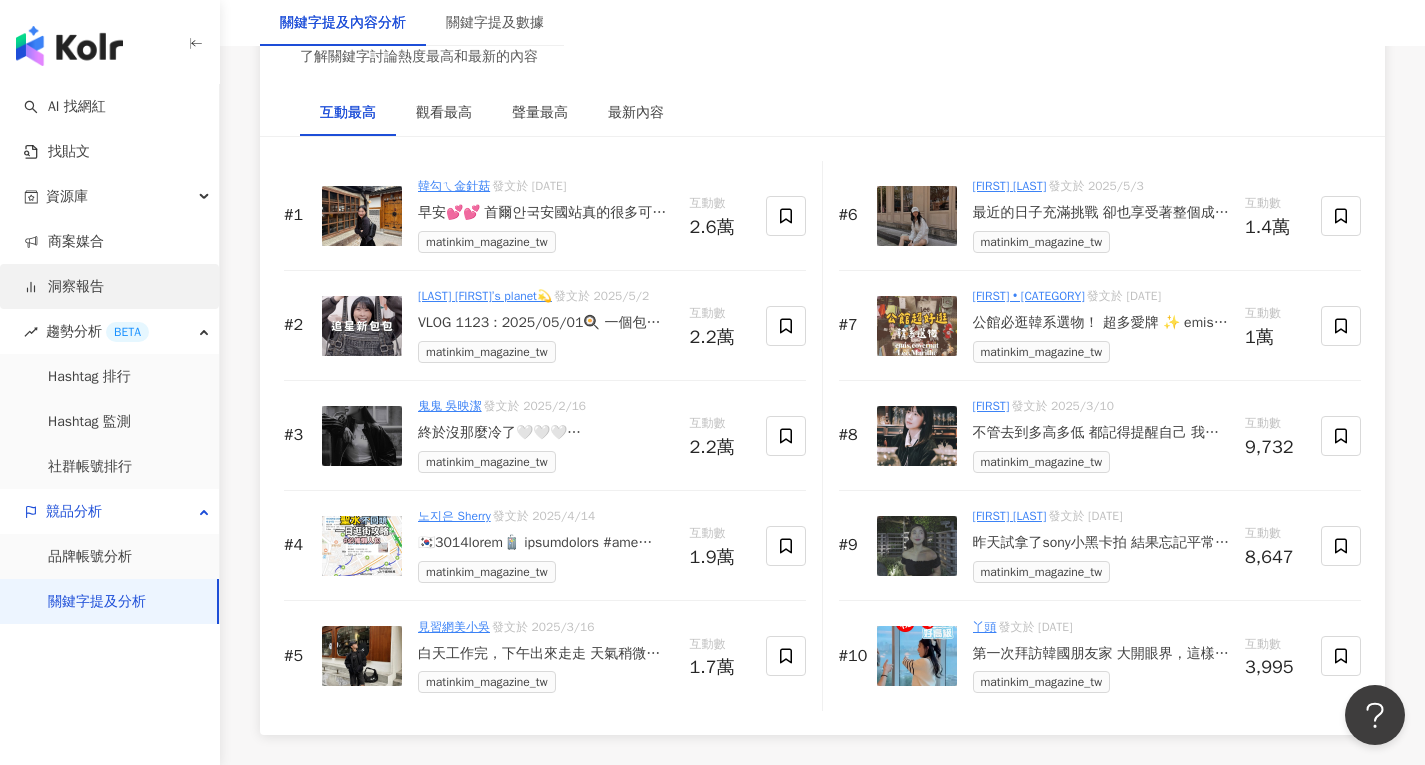 click on "洞察報告" at bounding box center (64, 287) 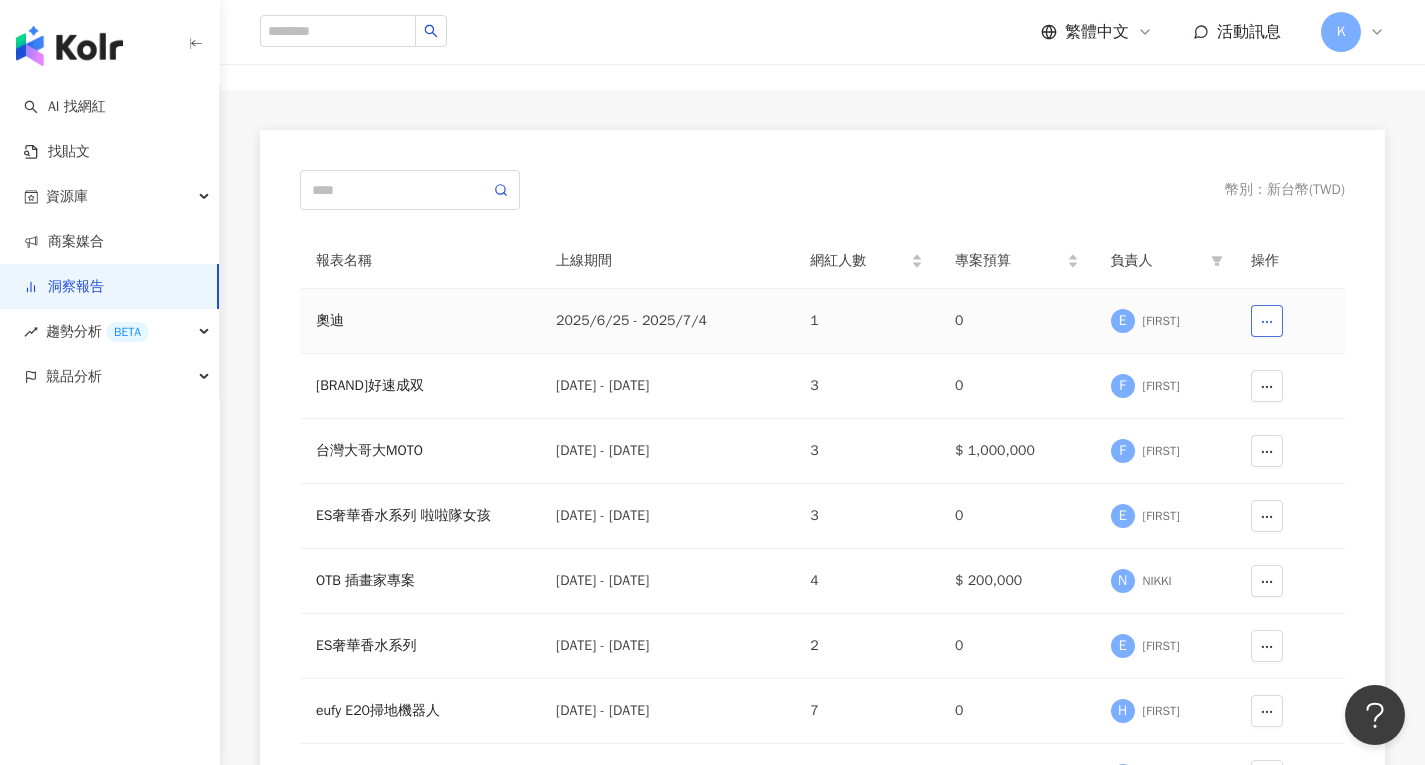 scroll, scrollTop: 99, scrollLeft: 0, axis: vertical 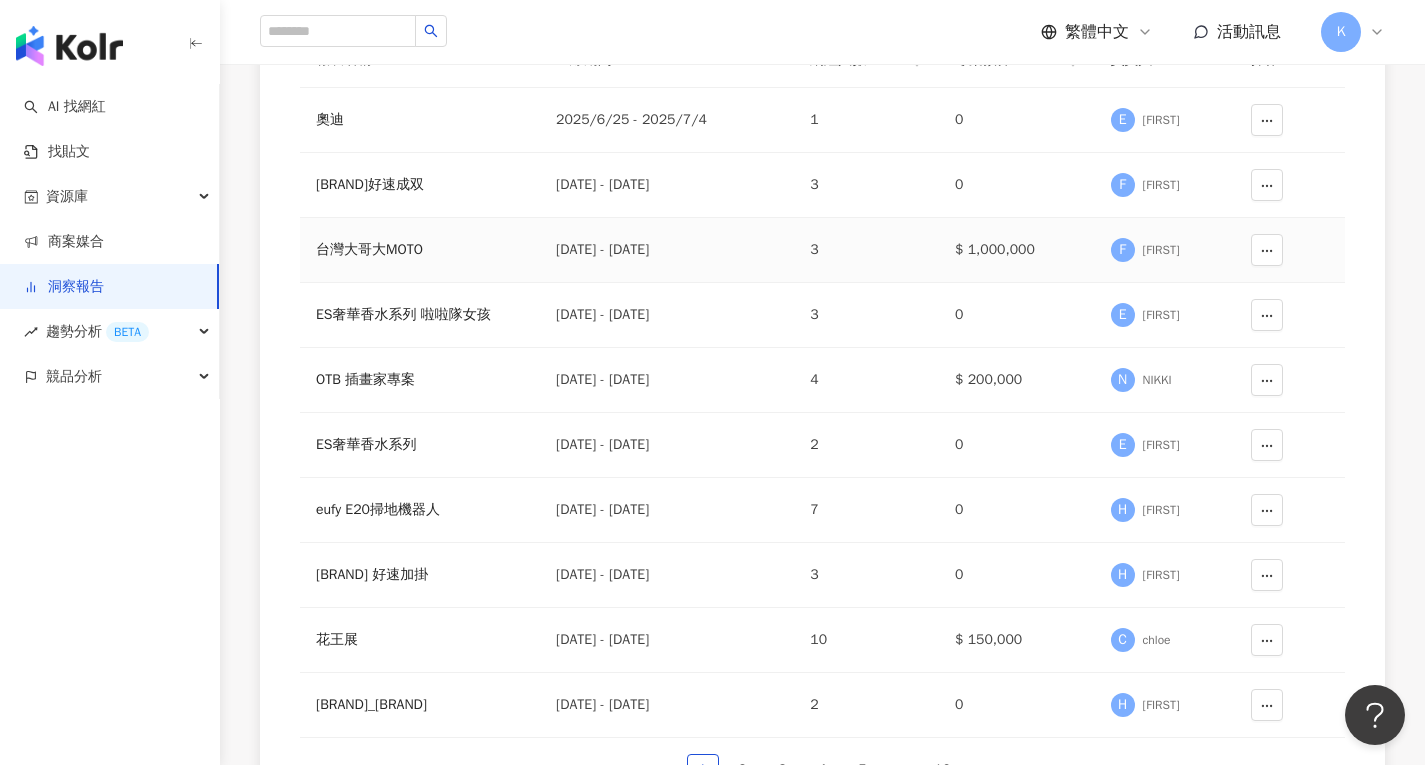 click on "台灣大哥大MOTO" at bounding box center [420, 250] 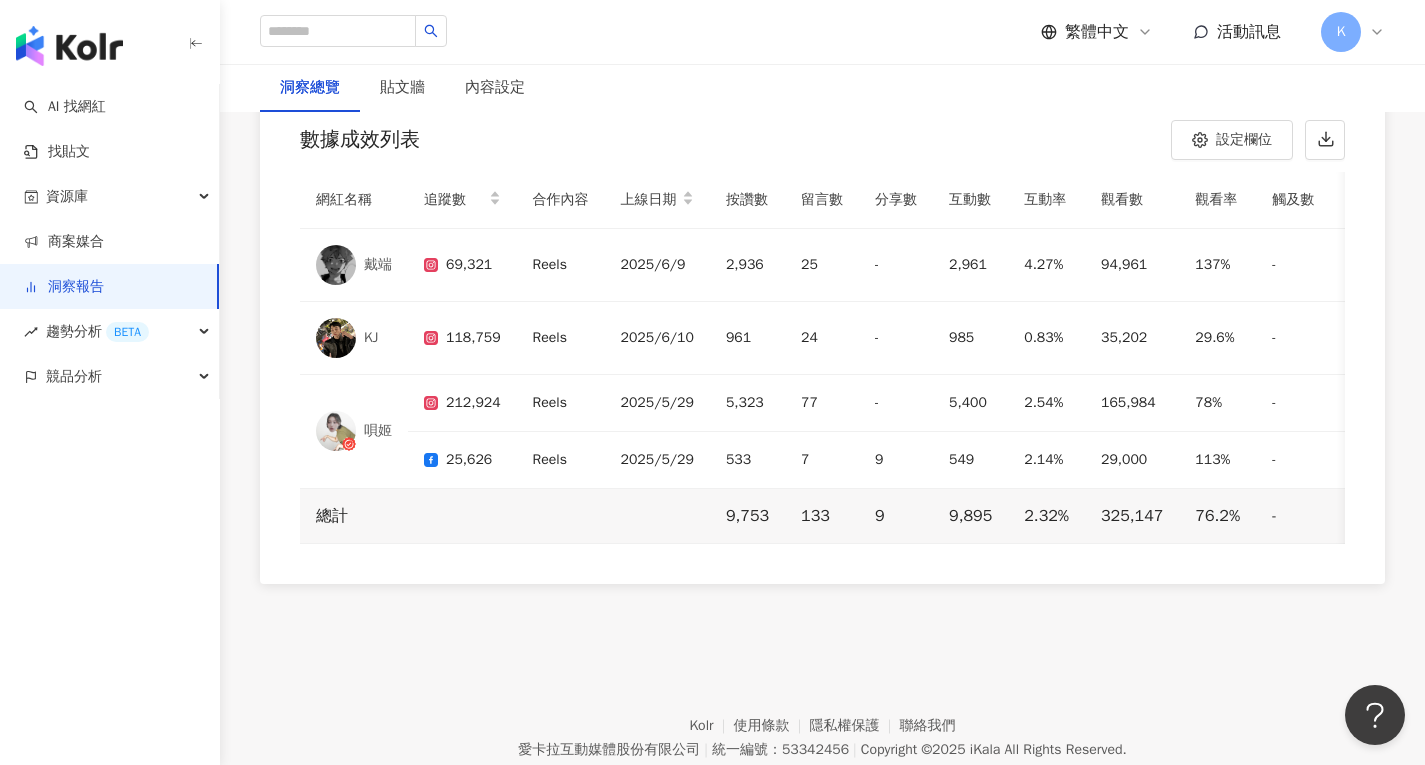 scroll, scrollTop: 5750, scrollLeft: 0, axis: vertical 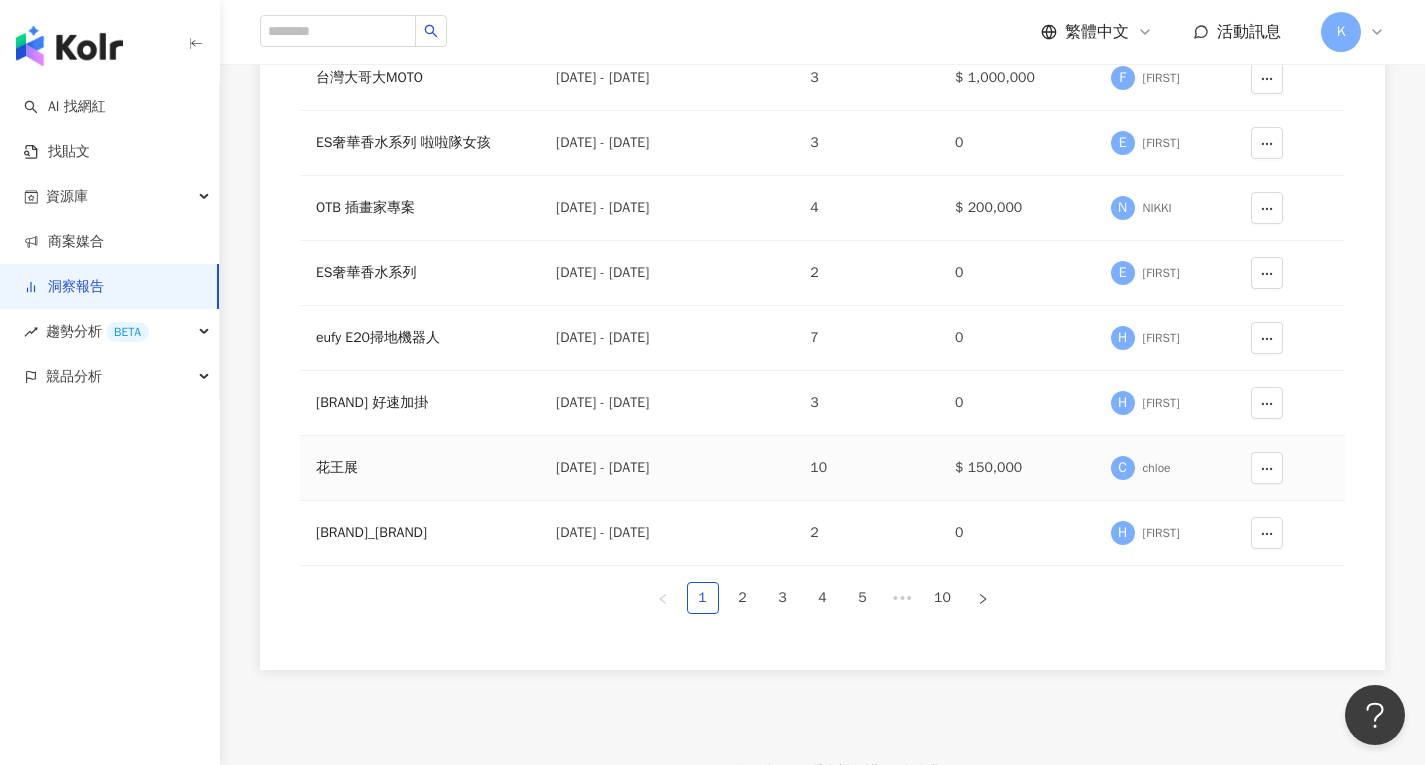 click on "花王展" at bounding box center [420, 468] 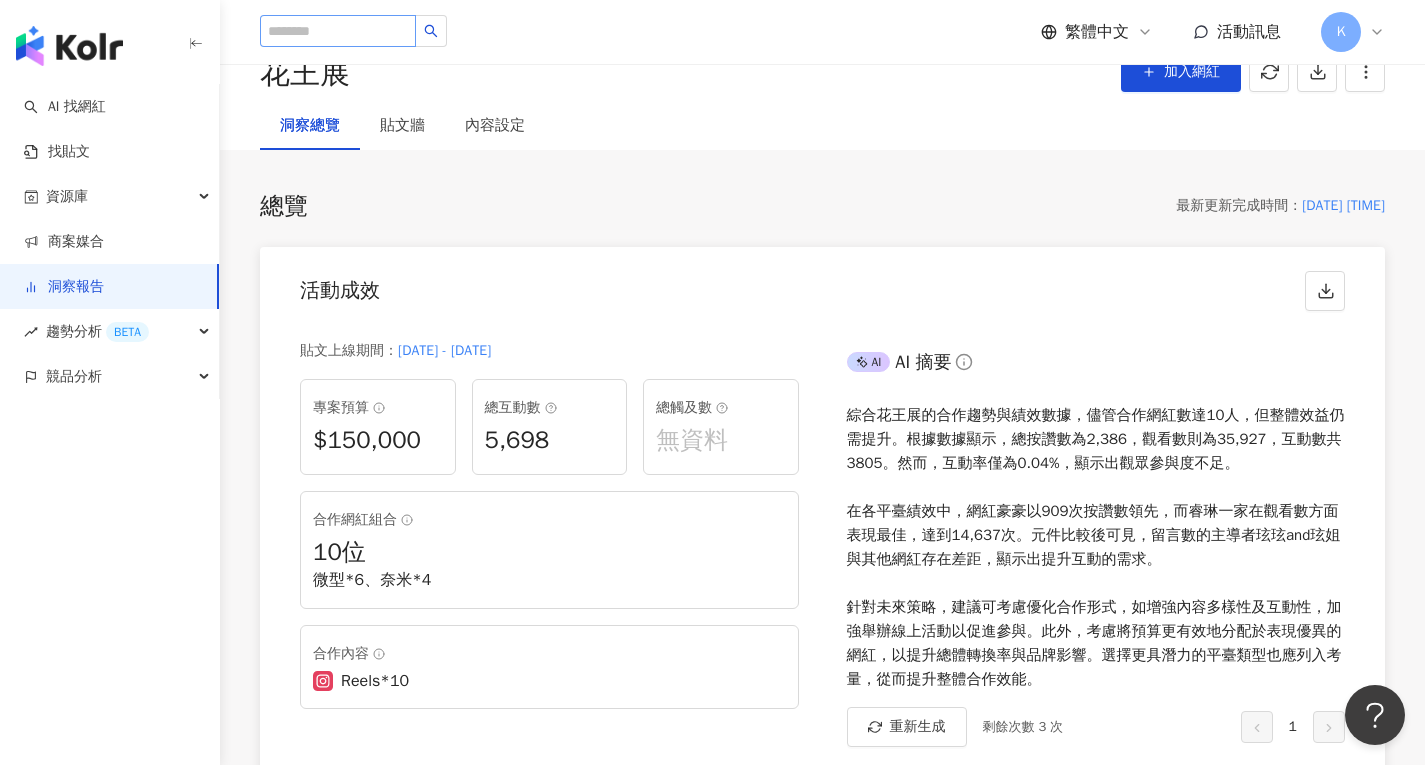 scroll, scrollTop: 0, scrollLeft: 0, axis: both 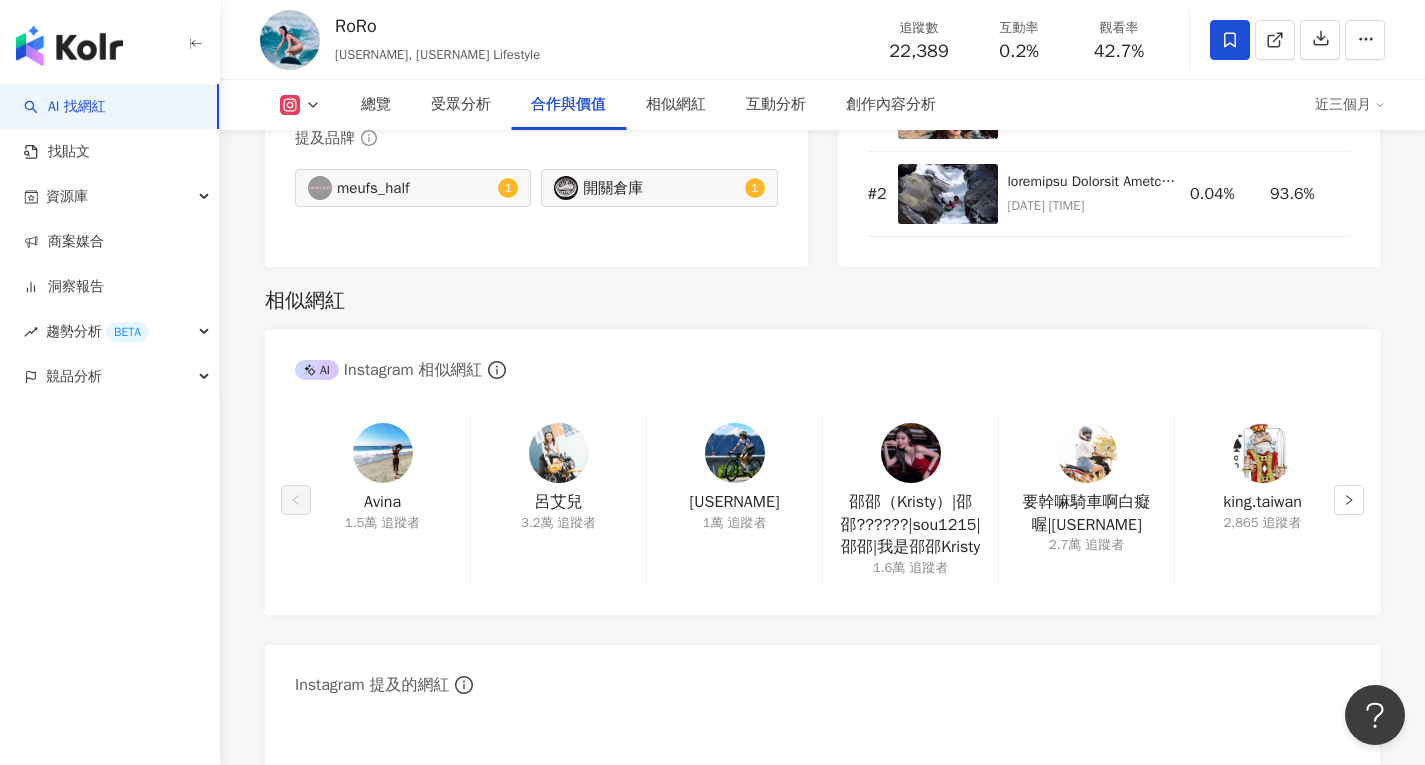 click at bounding box center [1349, 500] 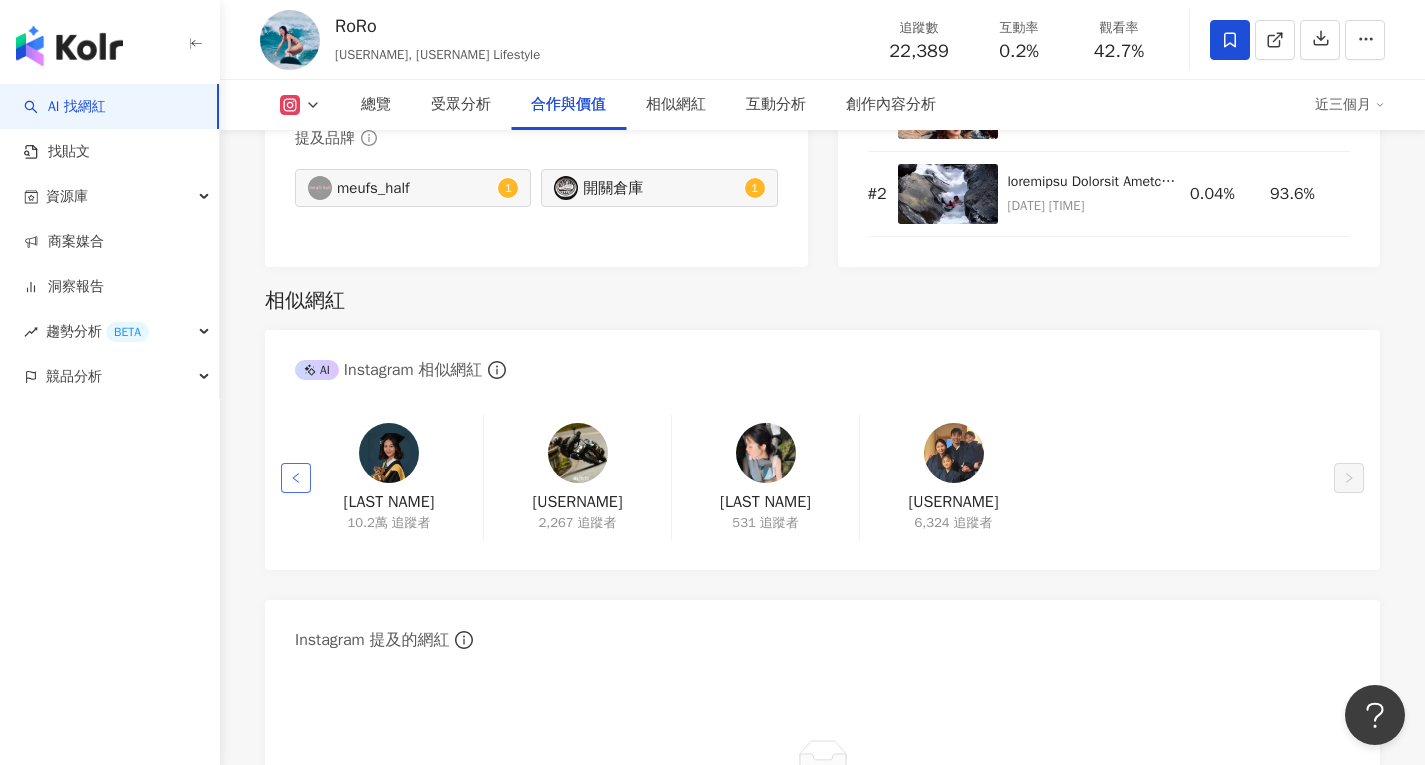 click 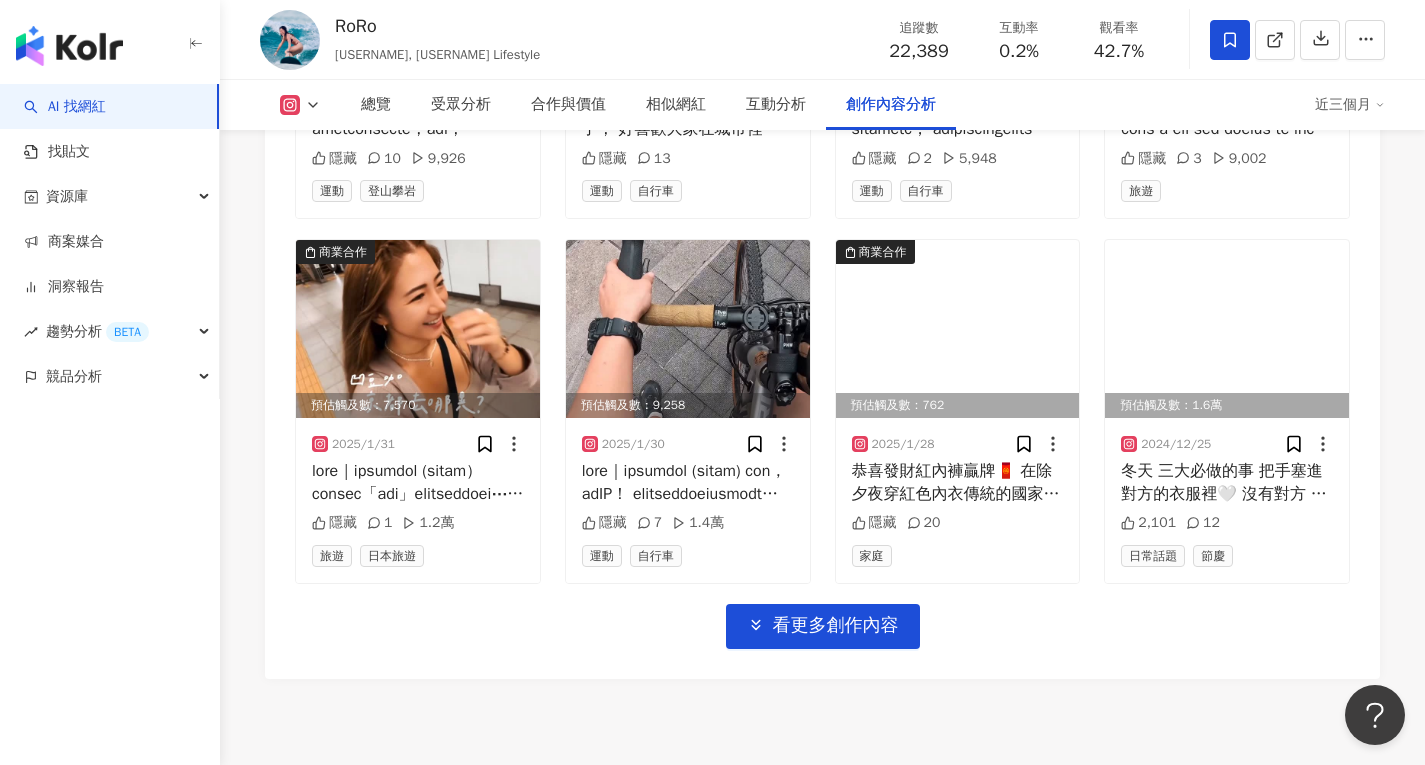 scroll, scrollTop: 6860, scrollLeft: 0, axis: vertical 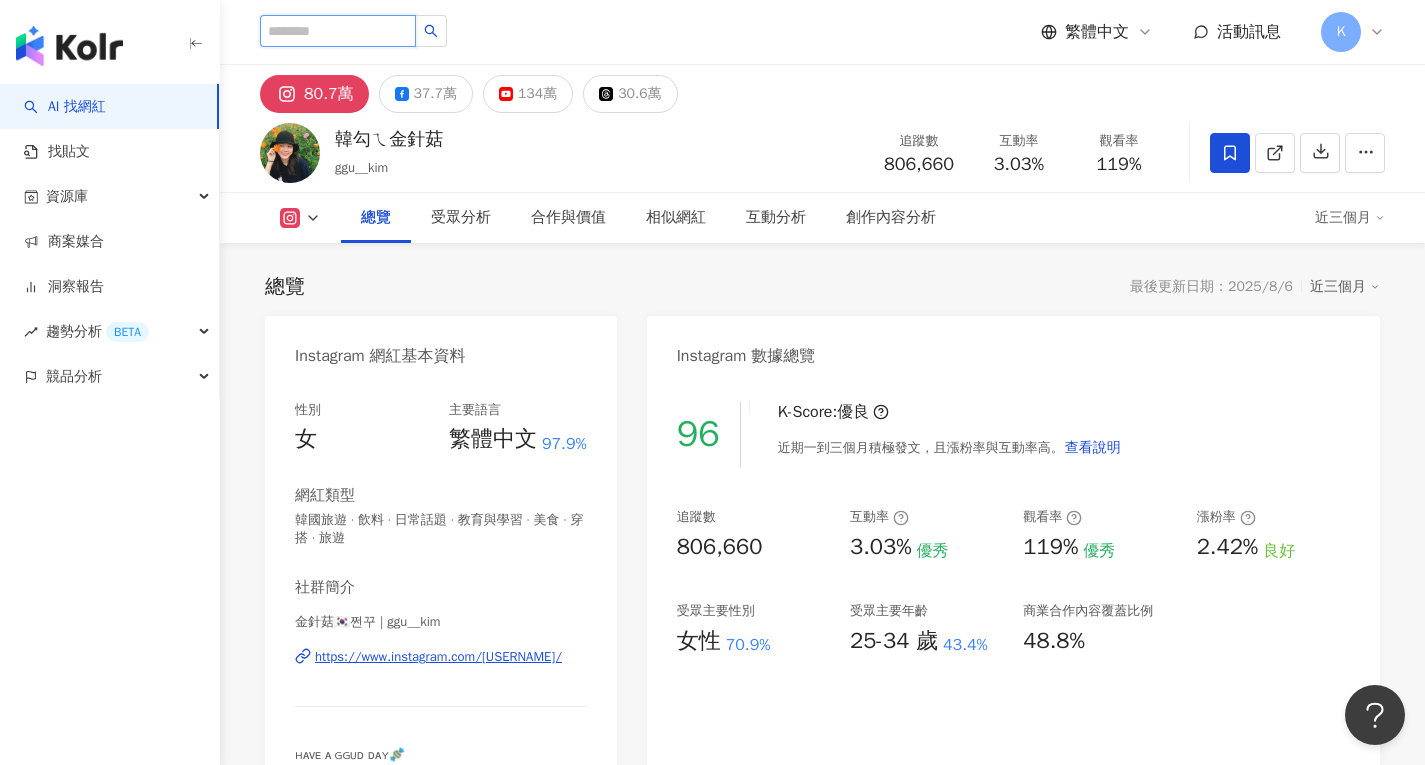 click at bounding box center (338, 31) 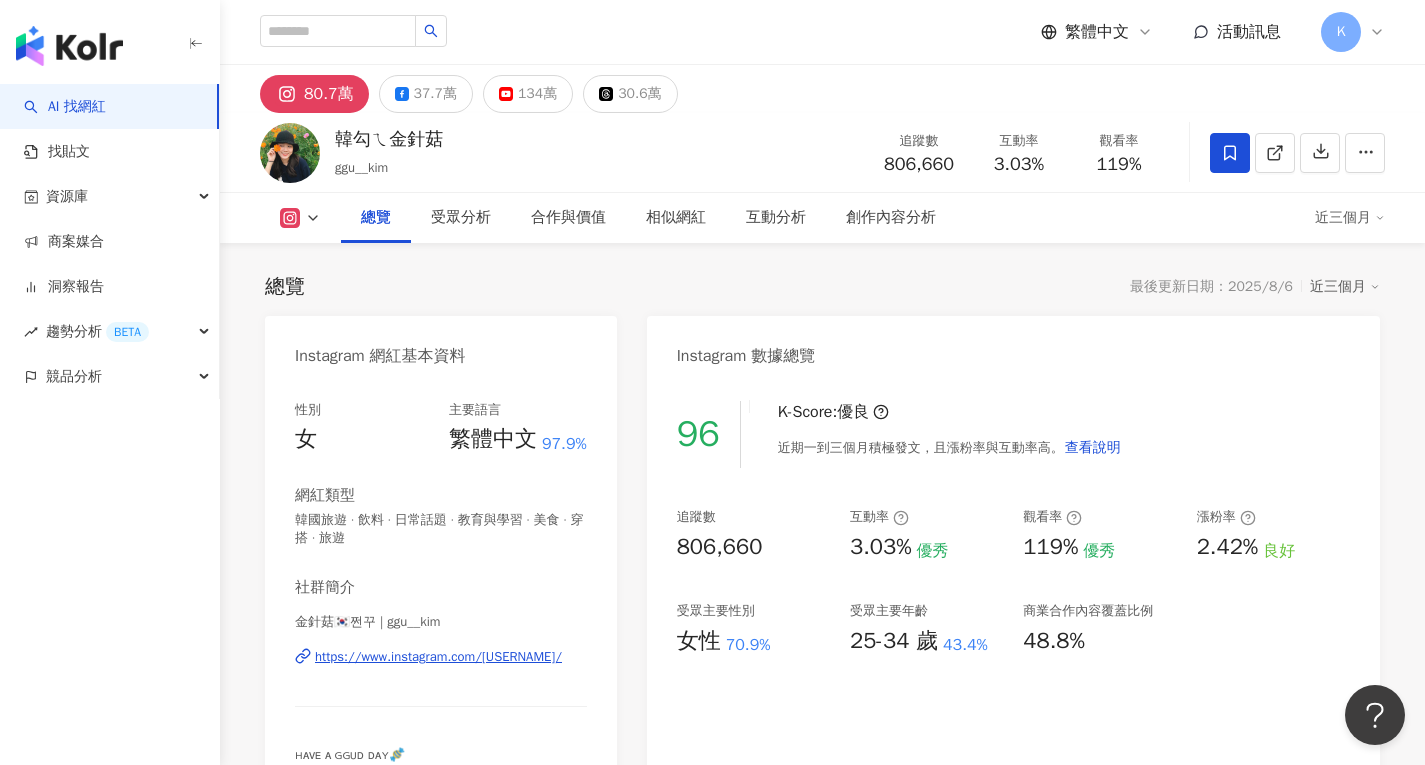 click at bounding box center (69, 46) 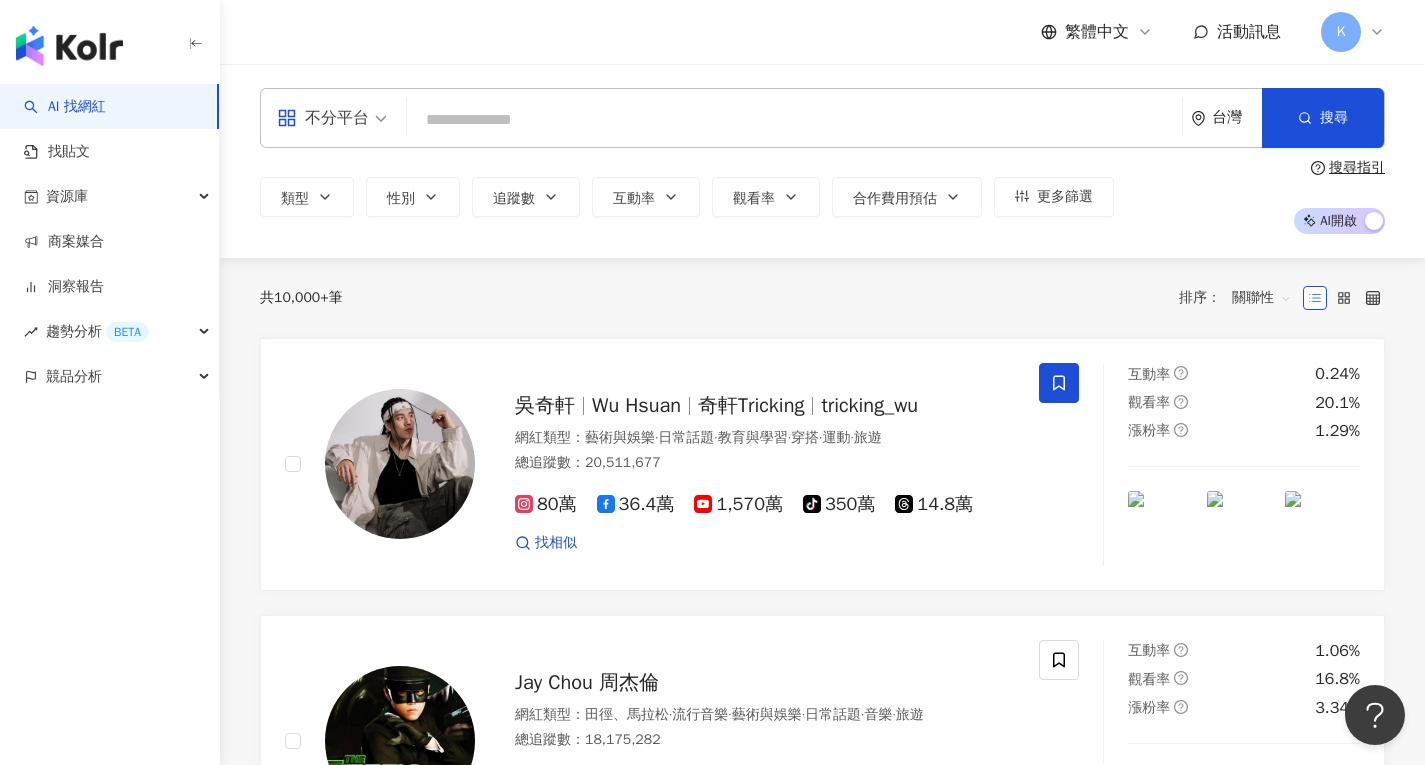 click 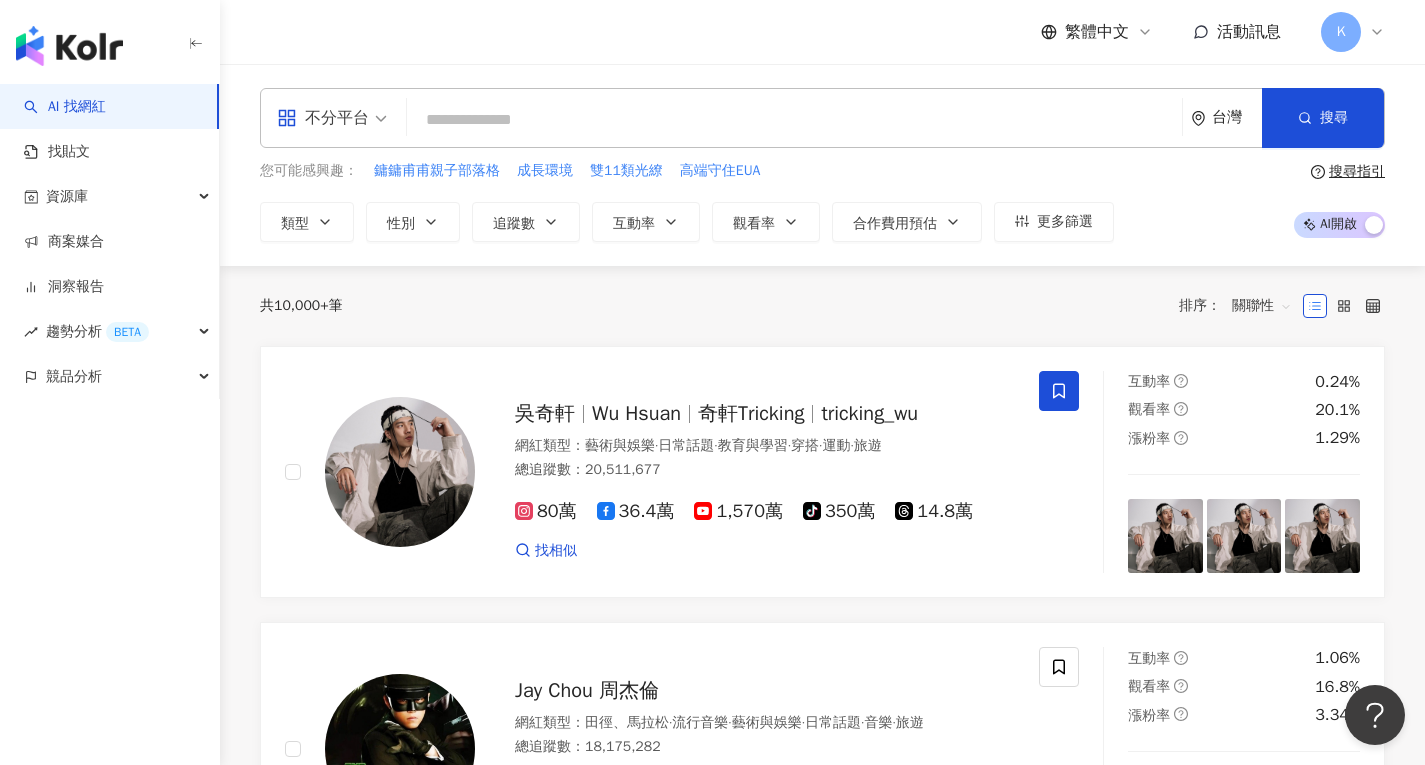 click on "台灣" at bounding box center [1237, 117] 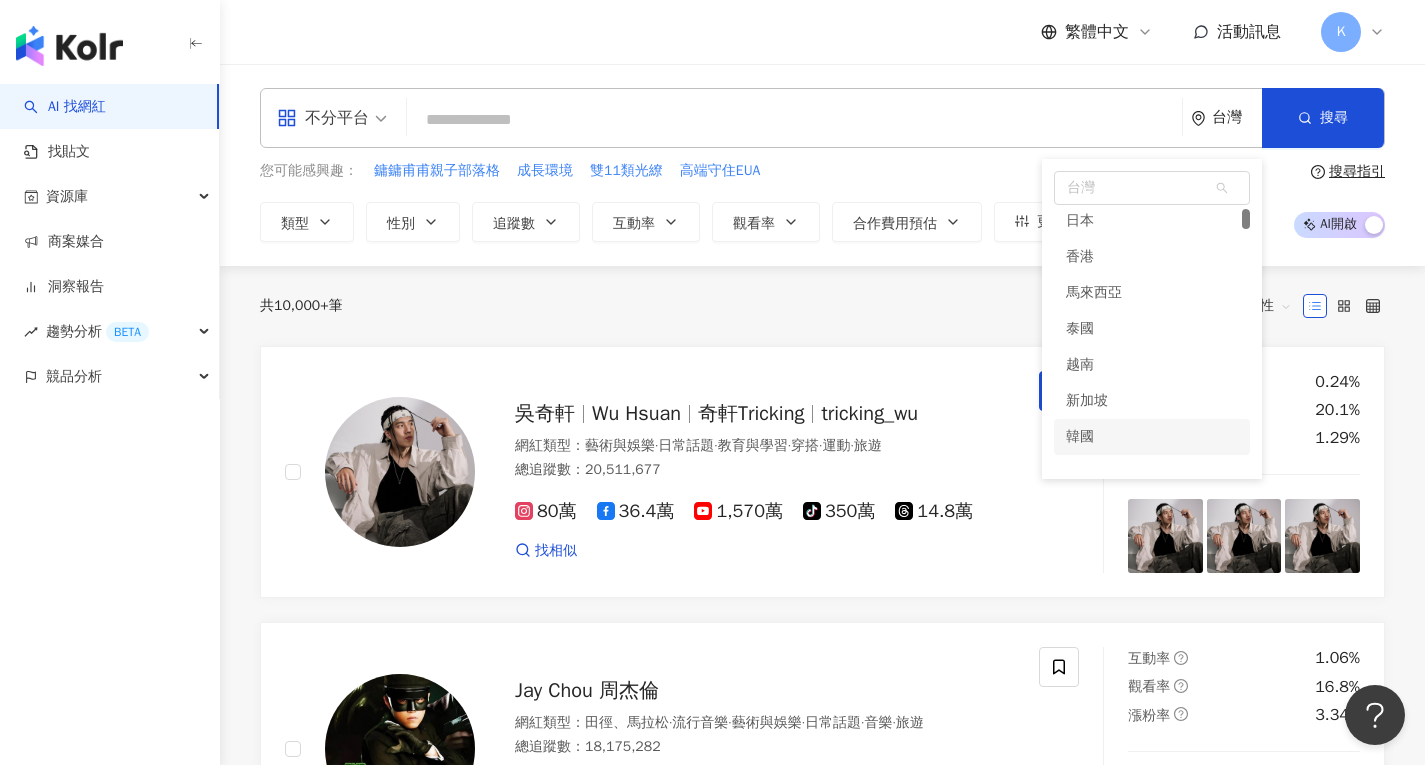 scroll, scrollTop: 0, scrollLeft: 0, axis: both 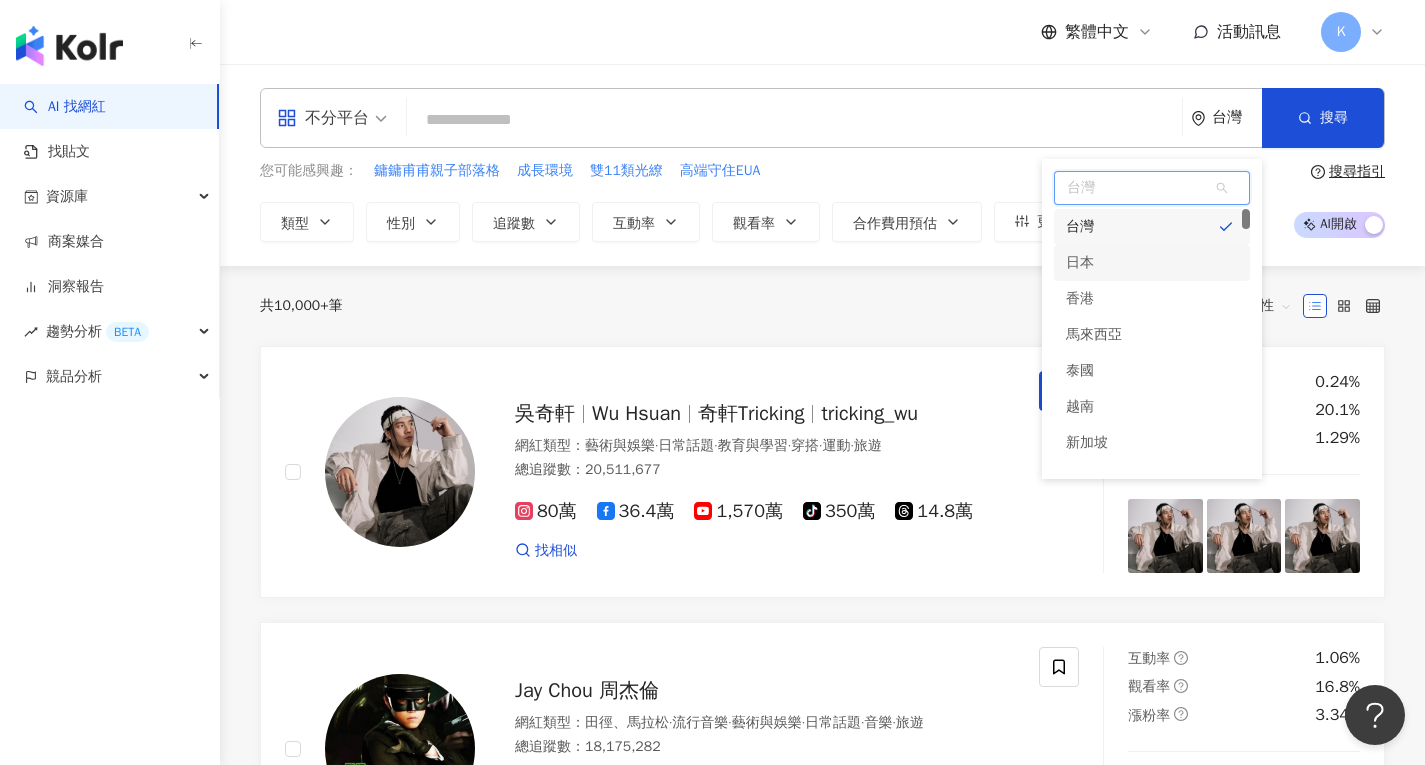 click on "日本" at bounding box center [1152, 263] 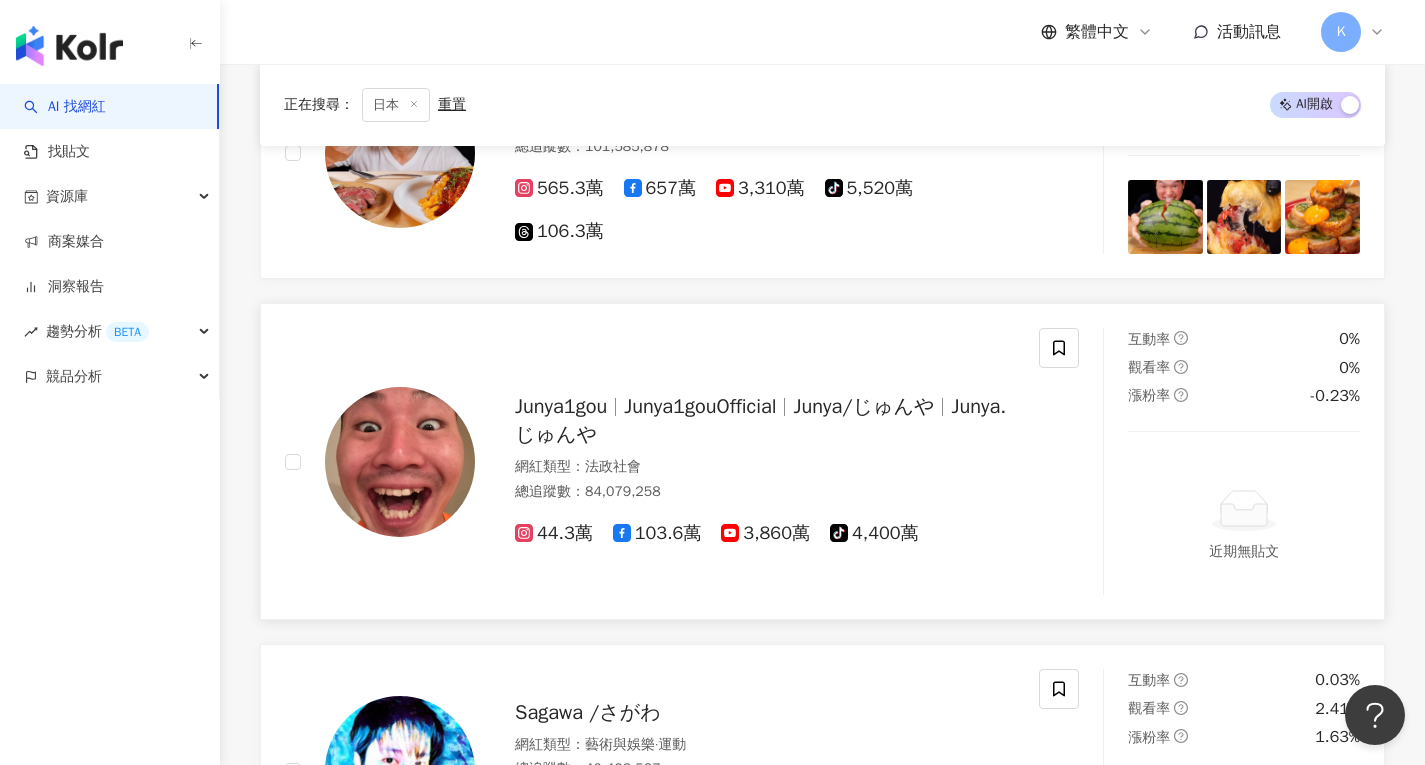 scroll, scrollTop: 599, scrollLeft: 0, axis: vertical 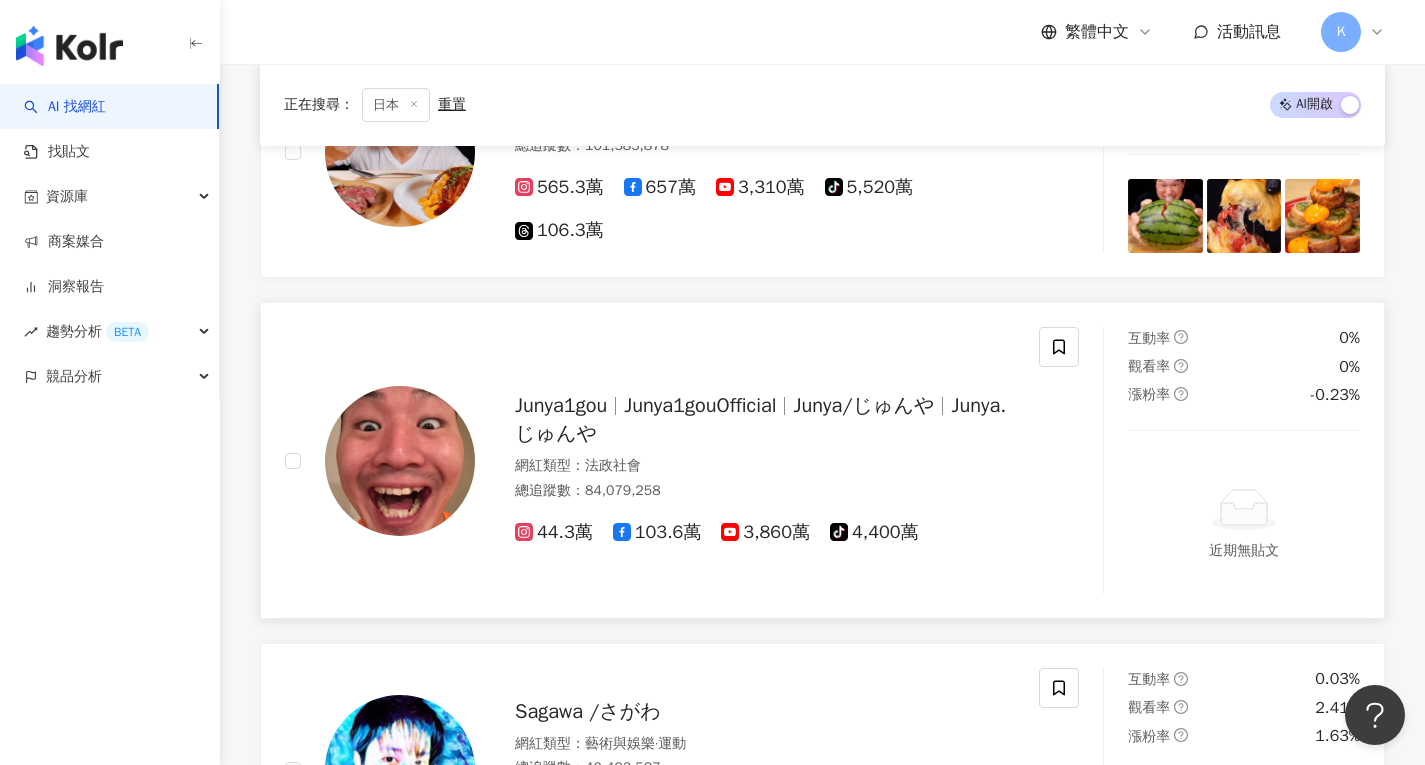 click on "Junya1gouOfficial" at bounding box center (700, 405) 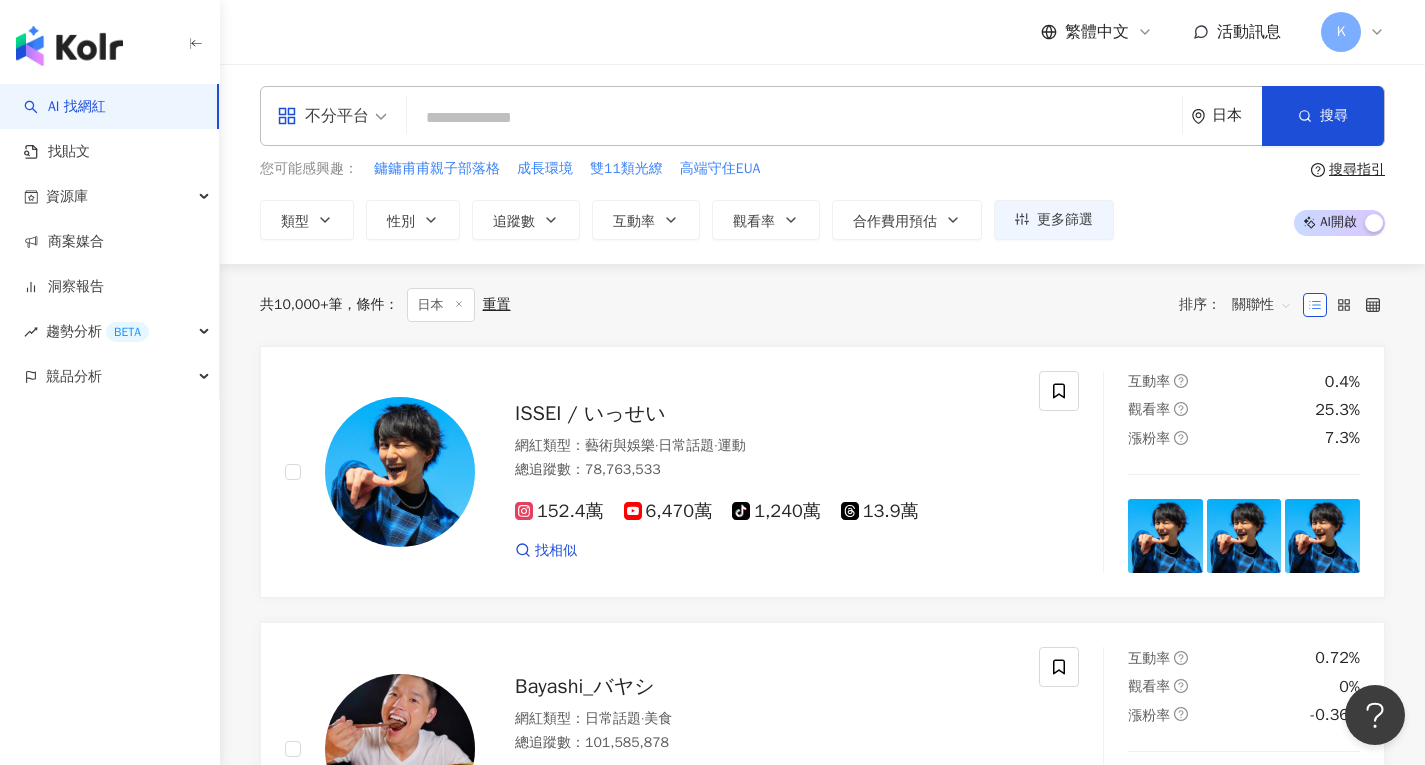 scroll, scrollTop: 0, scrollLeft: 0, axis: both 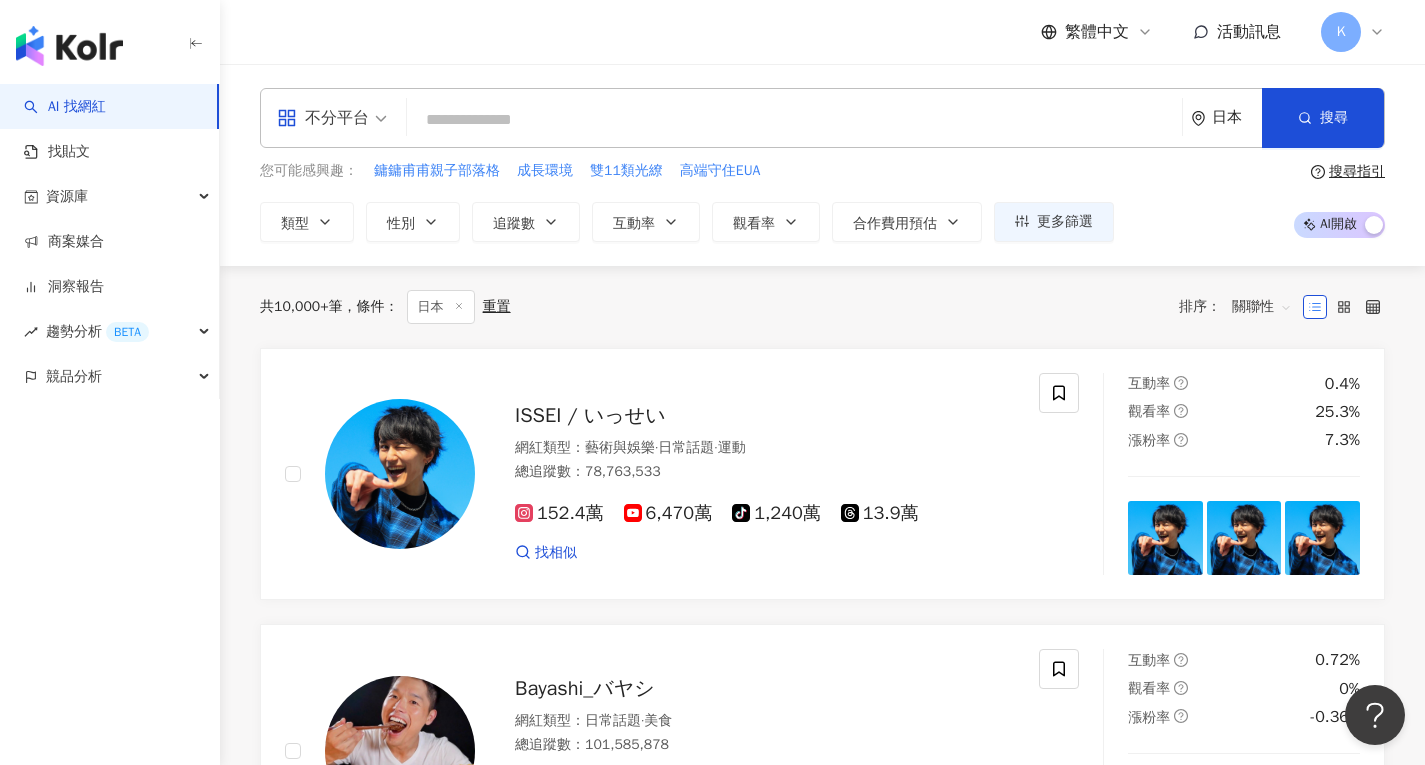 click on "日本" at bounding box center [1237, 117] 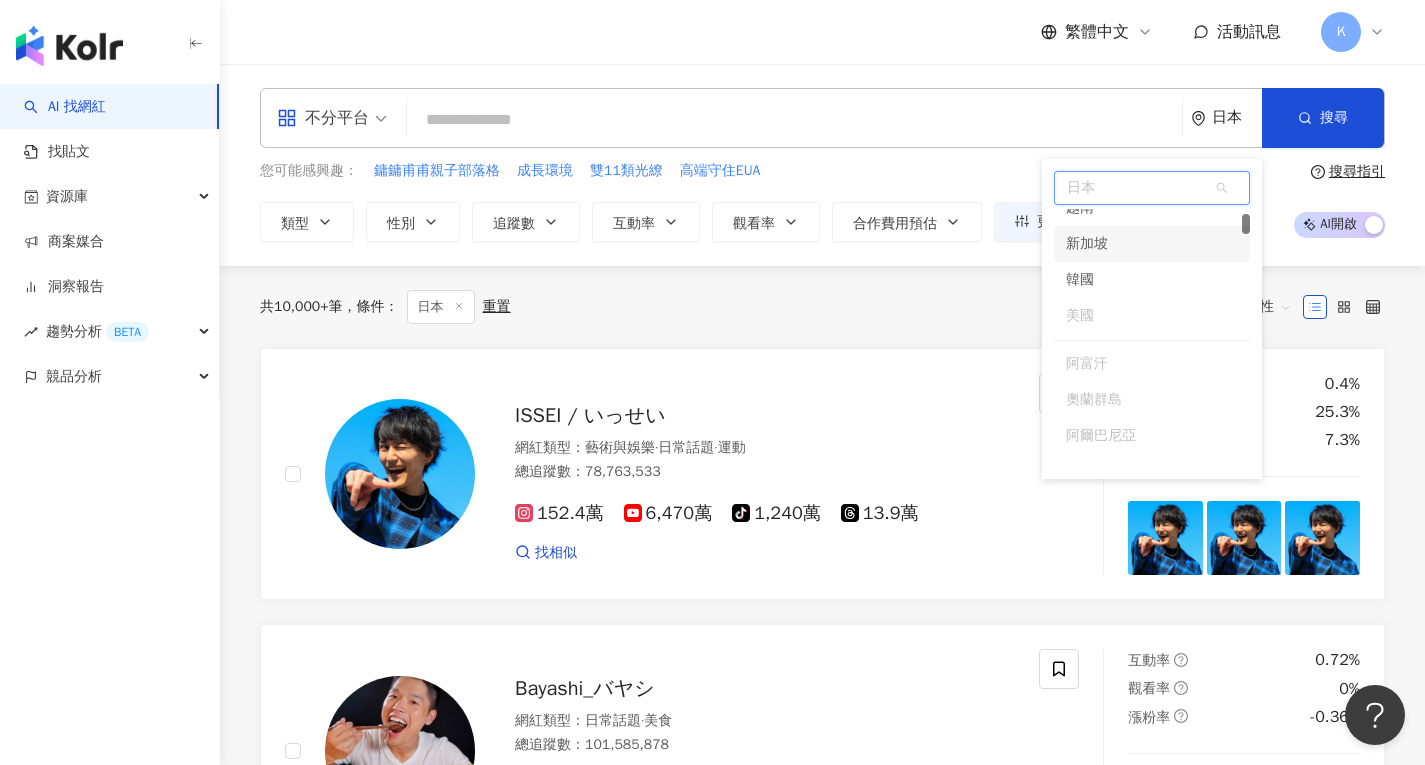 click on "新加坡" at bounding box center [1152, 244] 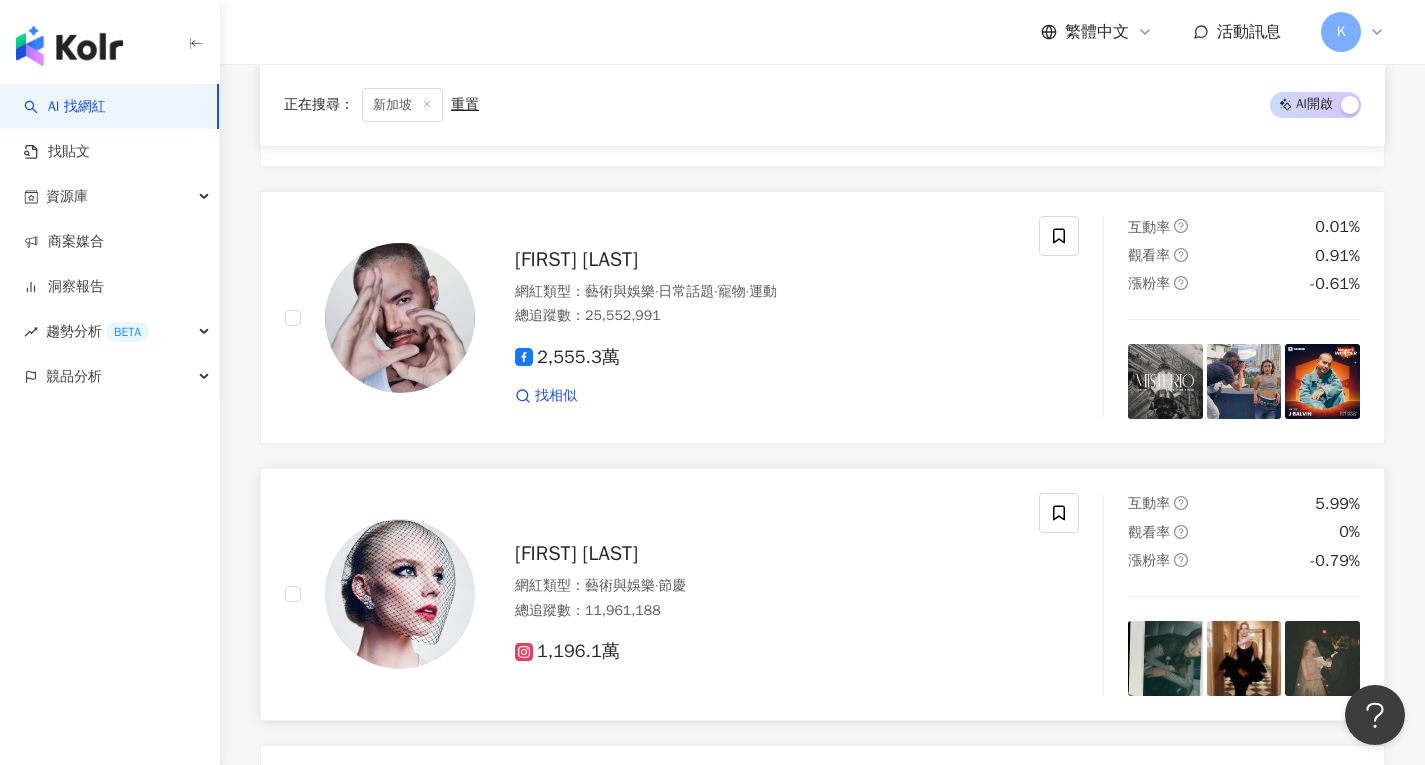 scroll, scrollTop: 500, scrollLeft: 0, axis: vertical 